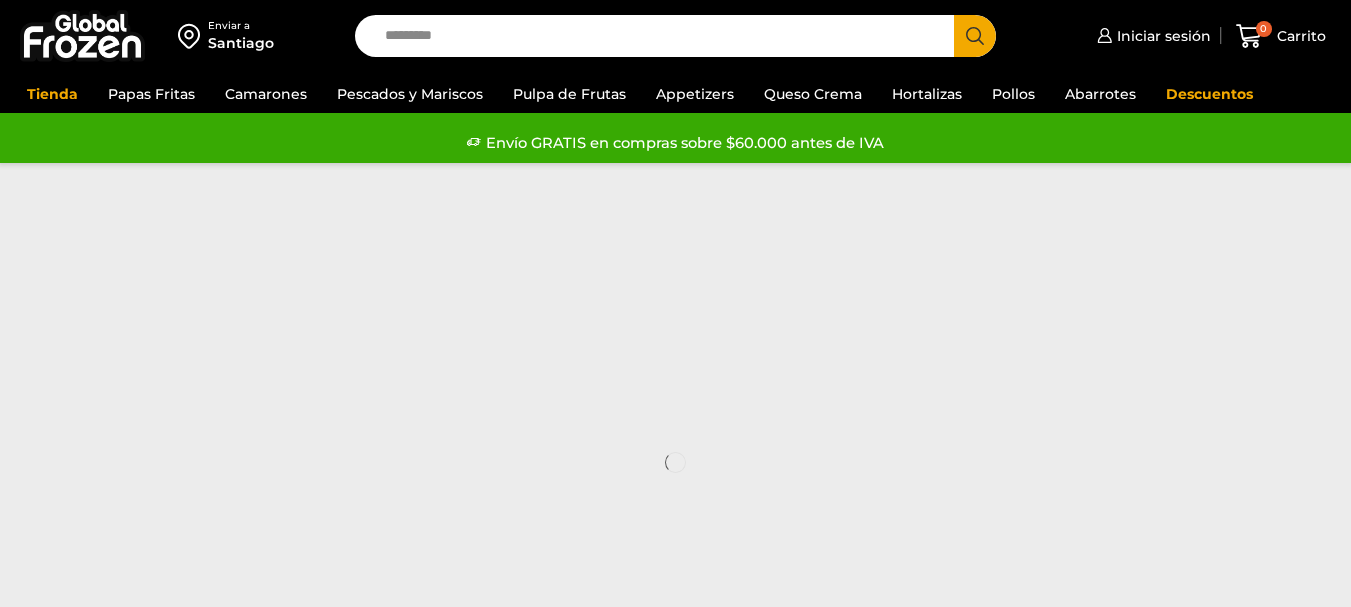 scroll, scrollTop: 0, scrollLeft: 0, axis: both 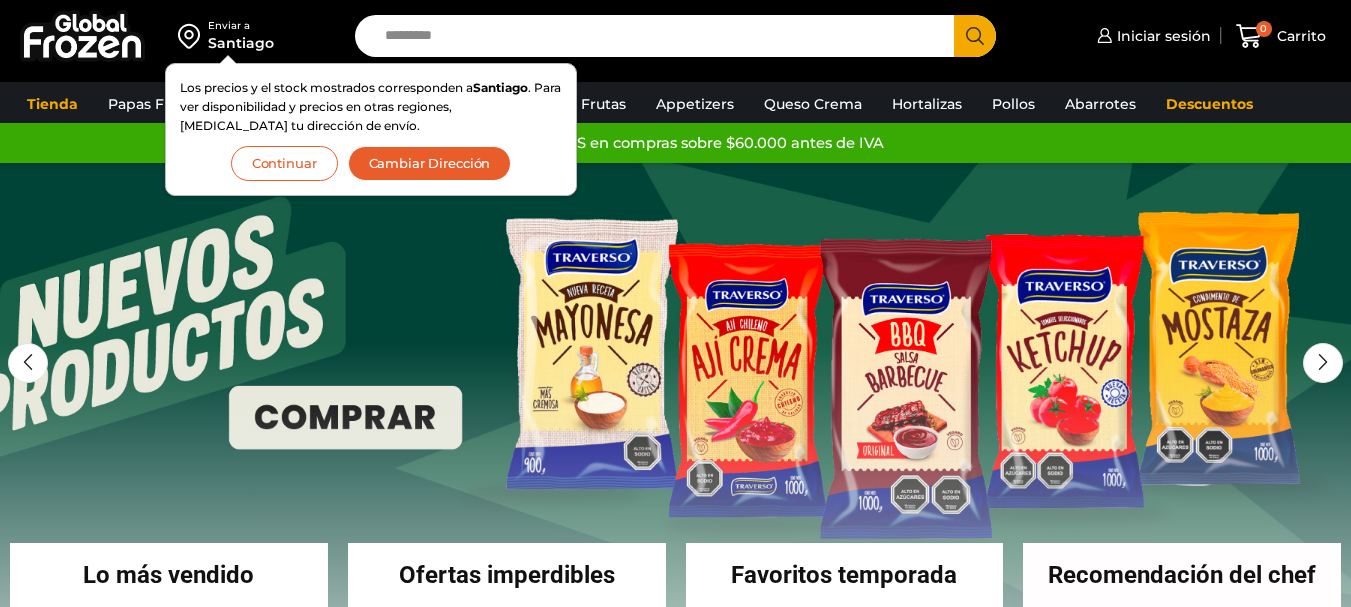 click on "Continuar" at bounding box center (284, 163) 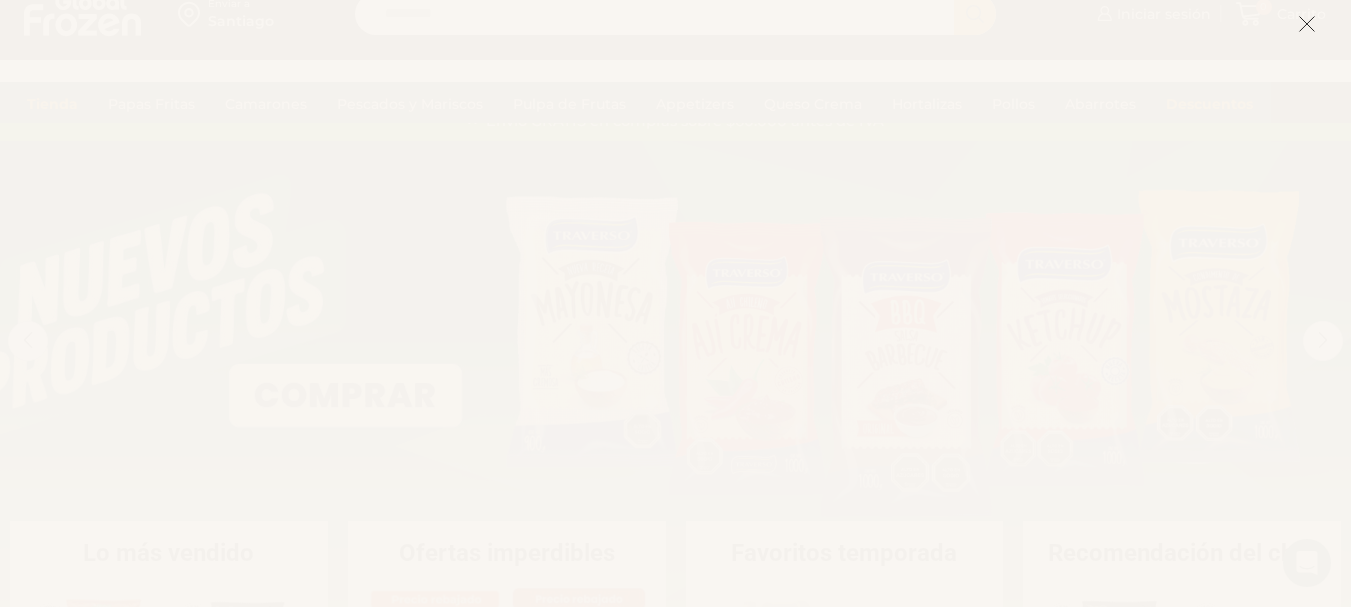 scroll, scrollTop: 40, scrollLeft: 0, axis: vertical 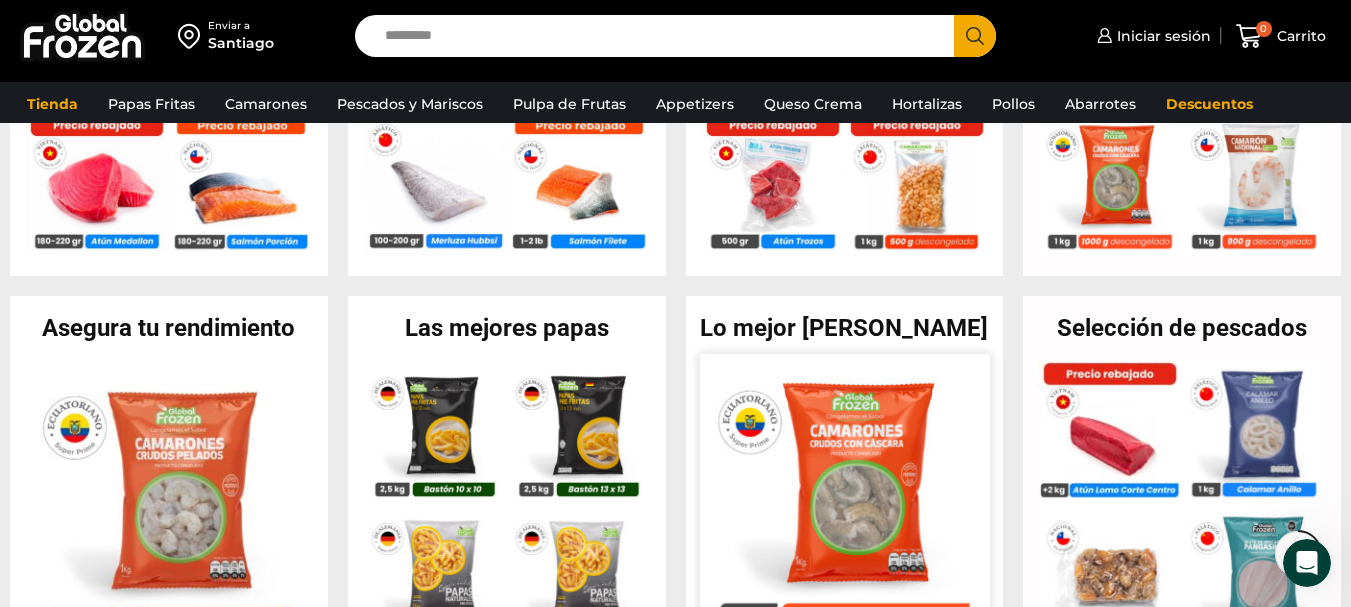 click at bounding box center (844, 498) 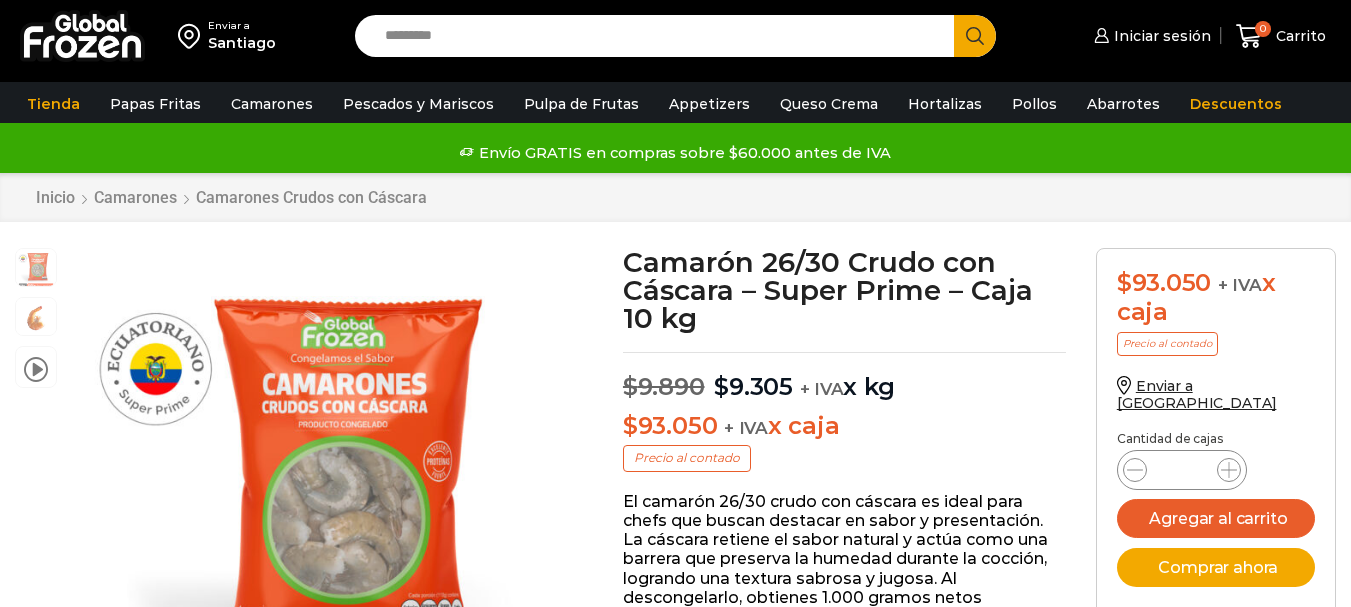 scroll, scrollTop: 1, scrollLeft: 0, axis: vertical 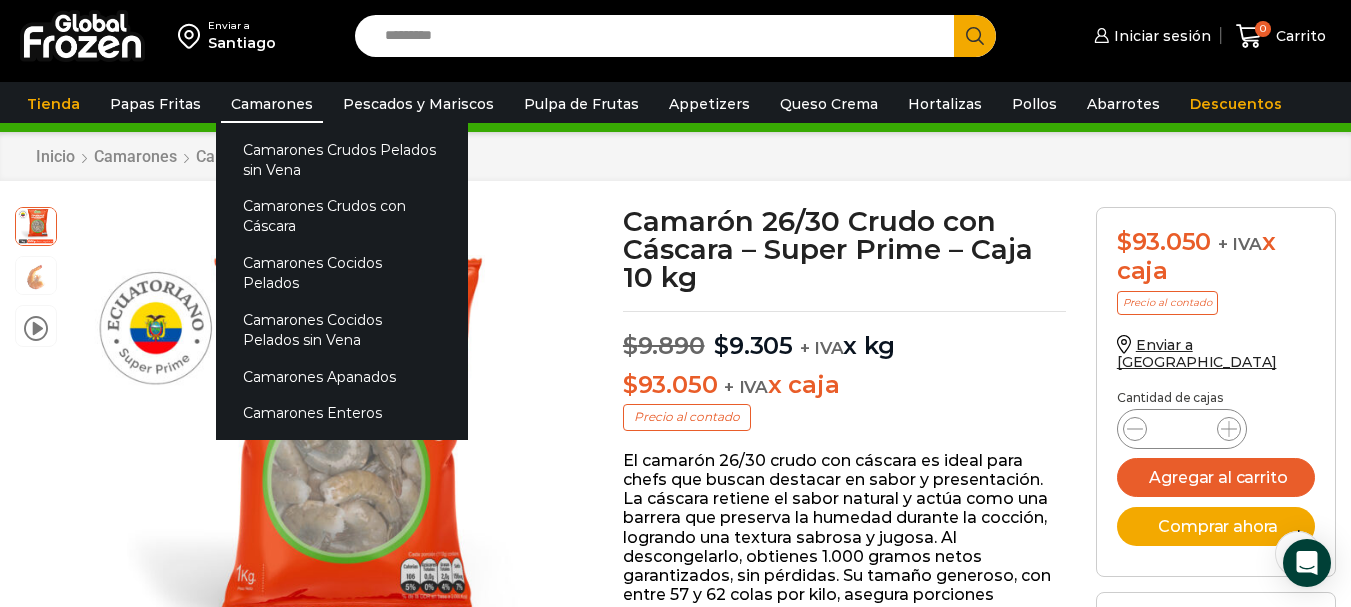 click on "Camarones" at bounding box center [272, 104] 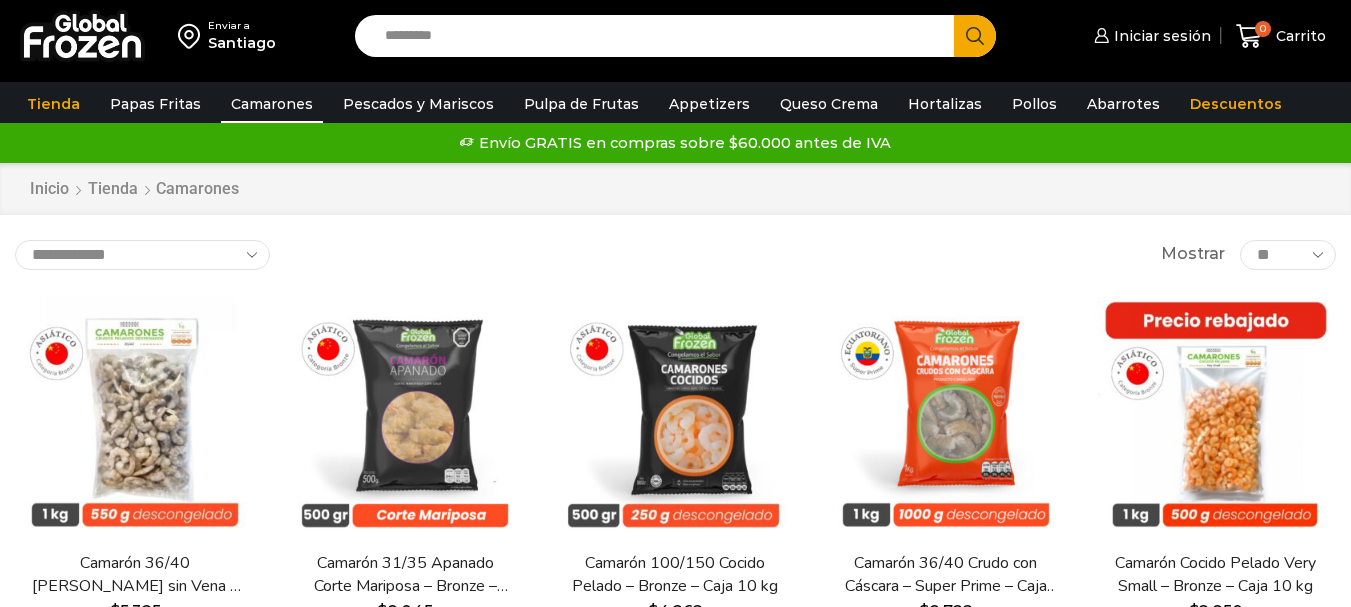 scroll, scrollTop: 0, scrollLeft: 0, axis: both 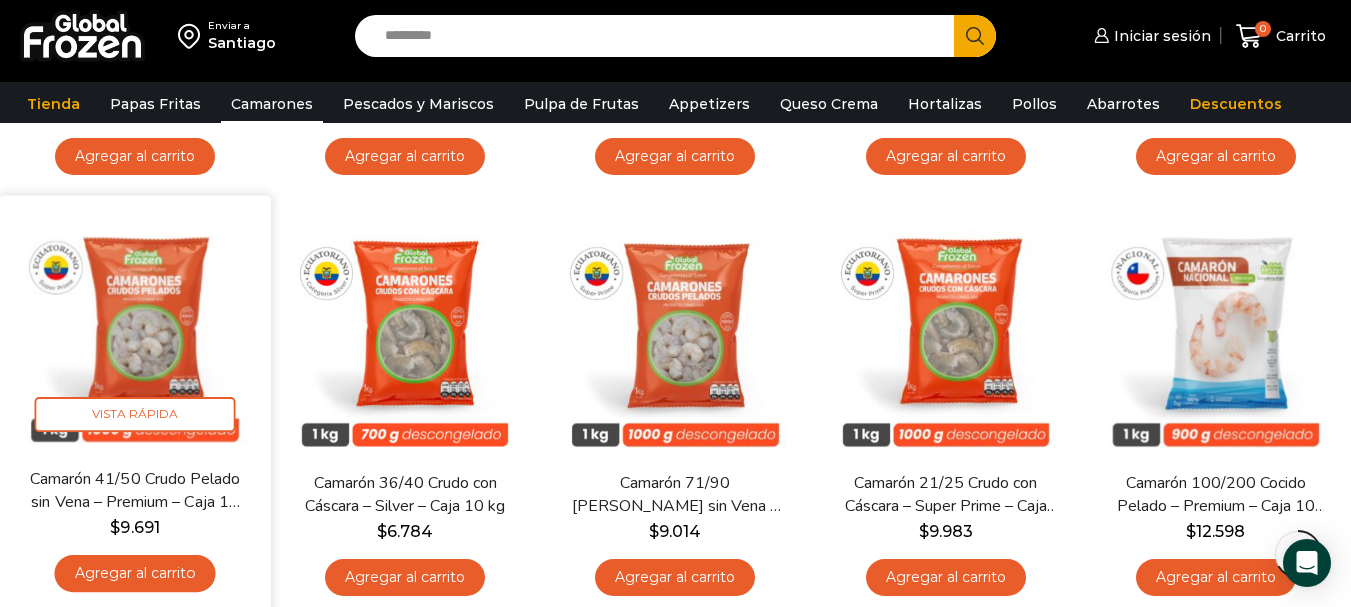 click at bounding box center [135, 331] 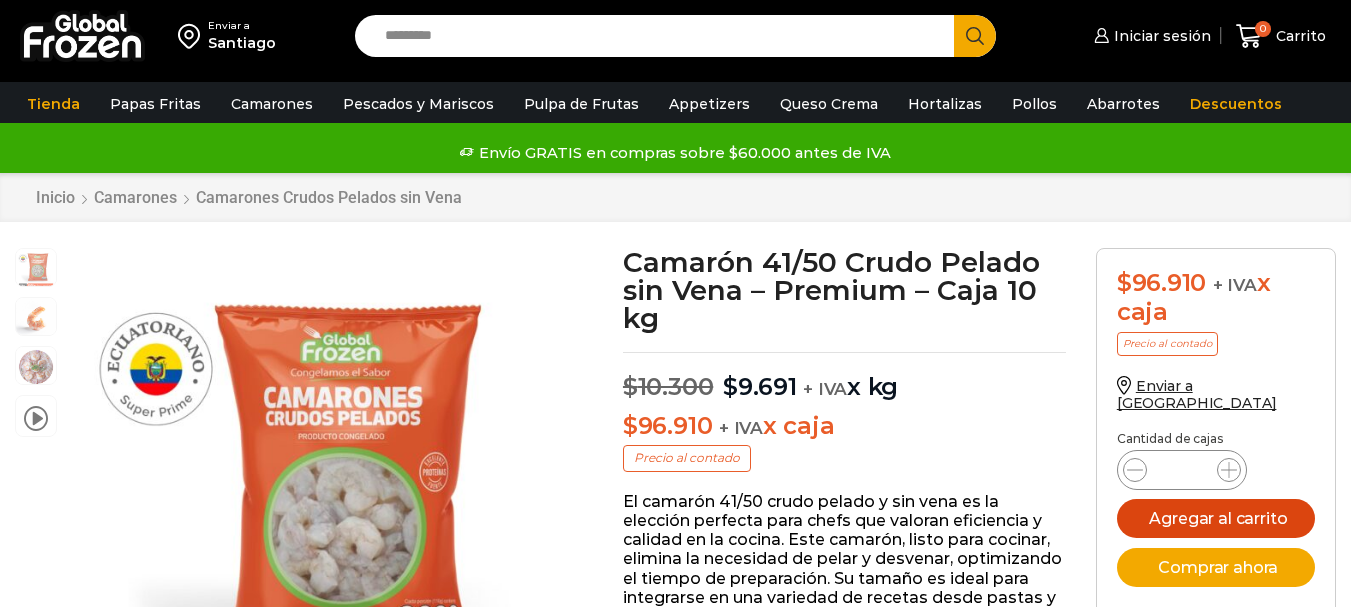 scroll, scrollTop: 1, scrollLeft: 0, axis: vertical 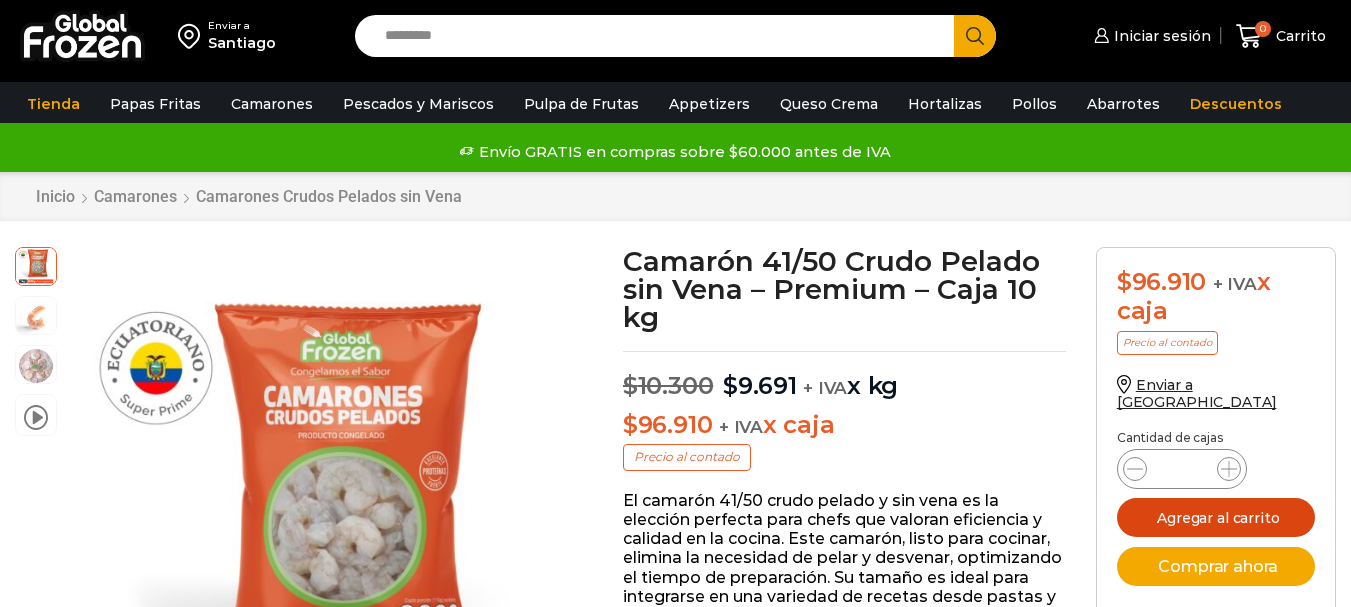 click on "Agregar al carrito" at bounding box center (1216, 517) 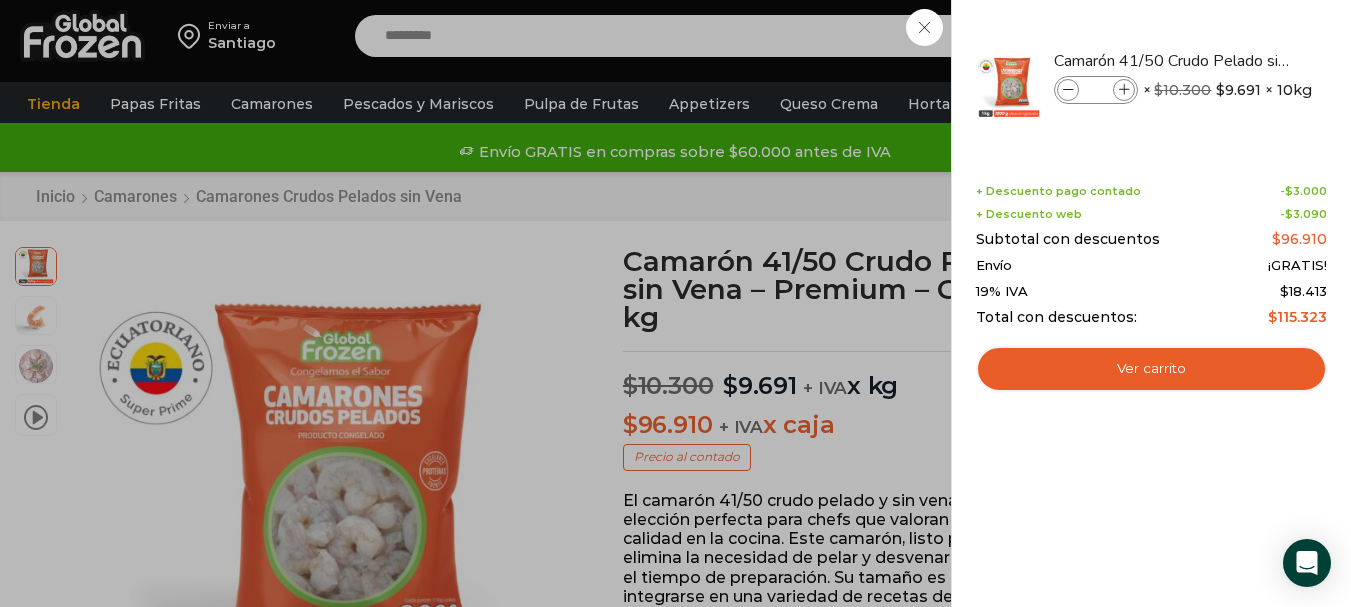 click on "1
Carrito
1
1
Shopping Cart
*" at bounding box center (1281, 36) 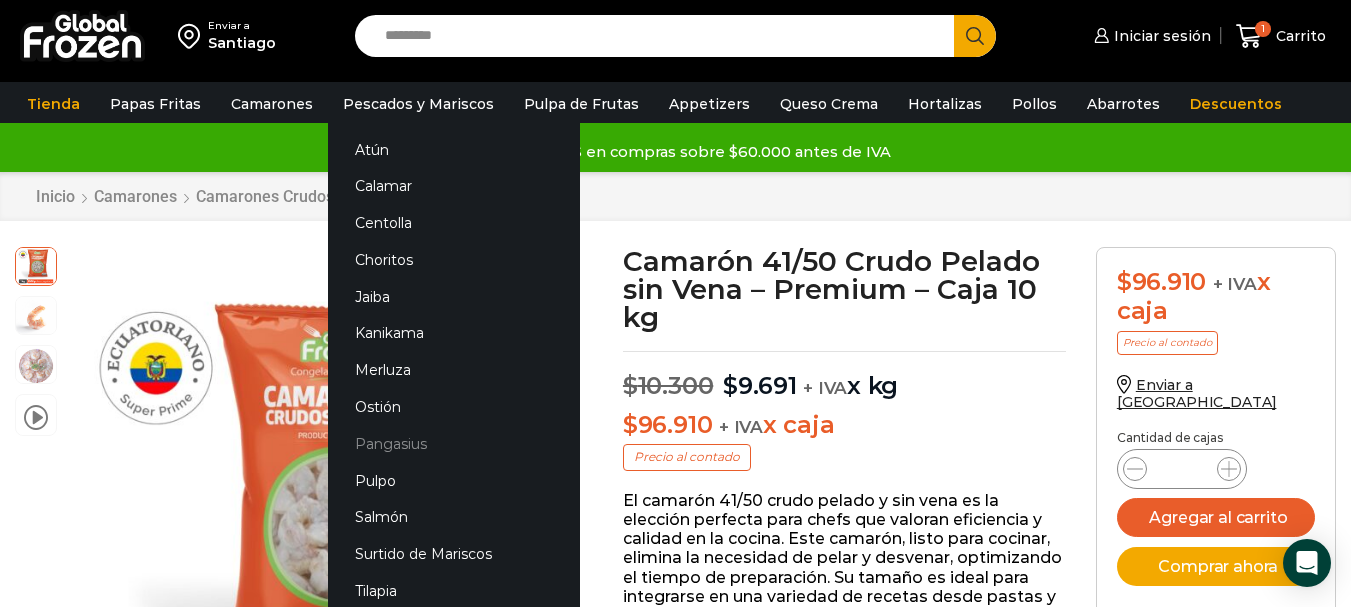 click on "Pangasius" at bounding box center [454, 443] 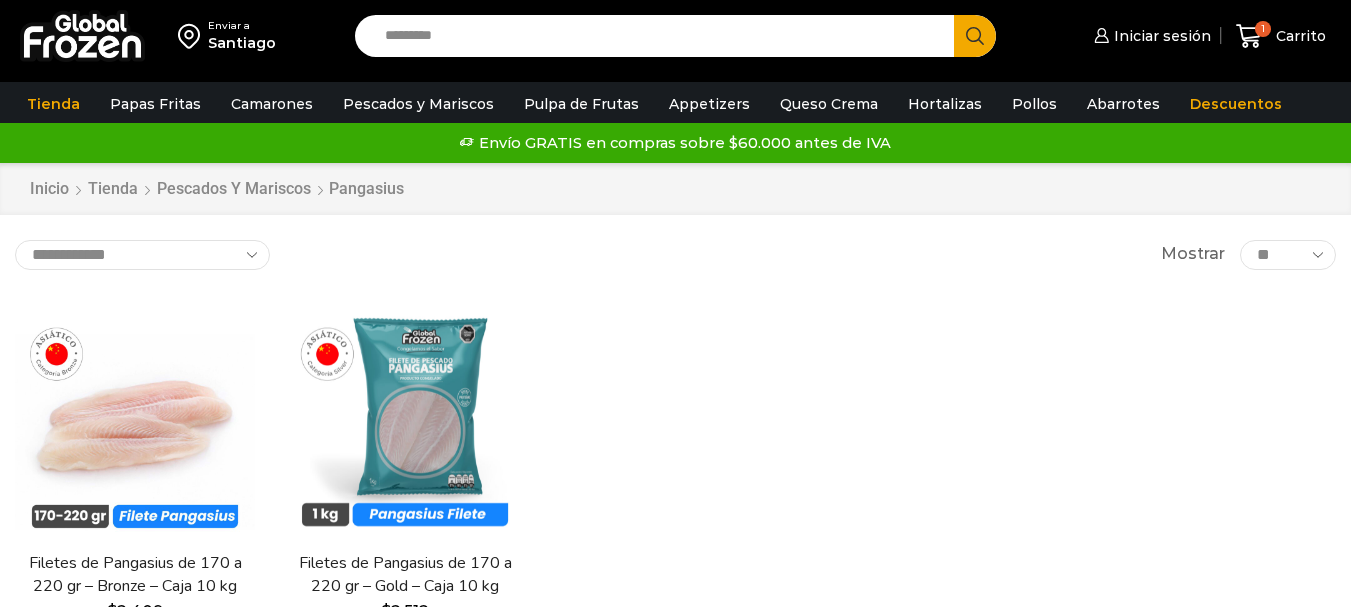 scroll, scrollTop: 0, scrollLeft: 0, axis: both 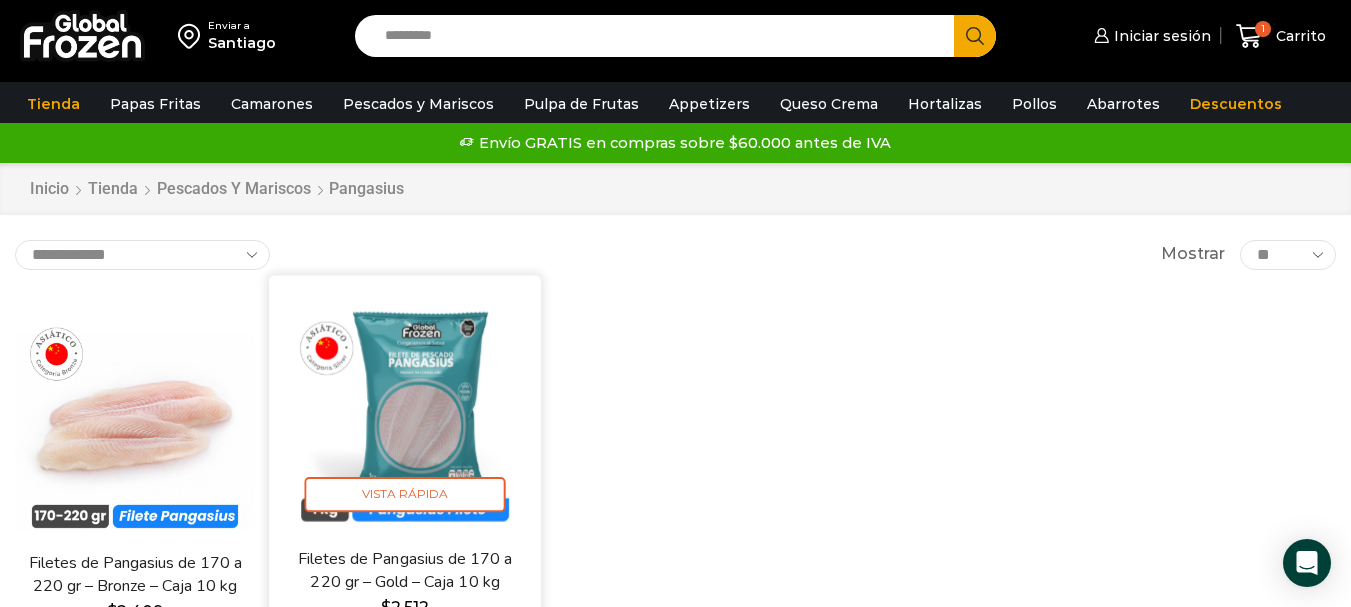 click at bounding box center (405, 411) 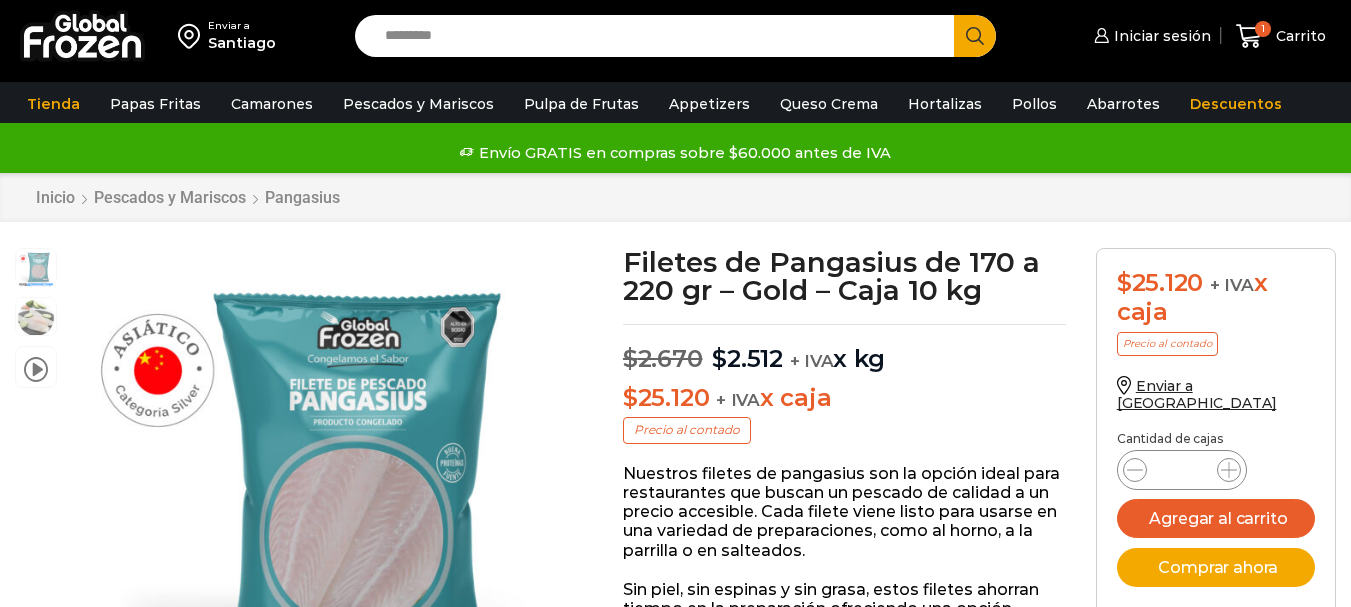 scroll, scrollTop: 1, scrollLeft: 0, axis: vertical 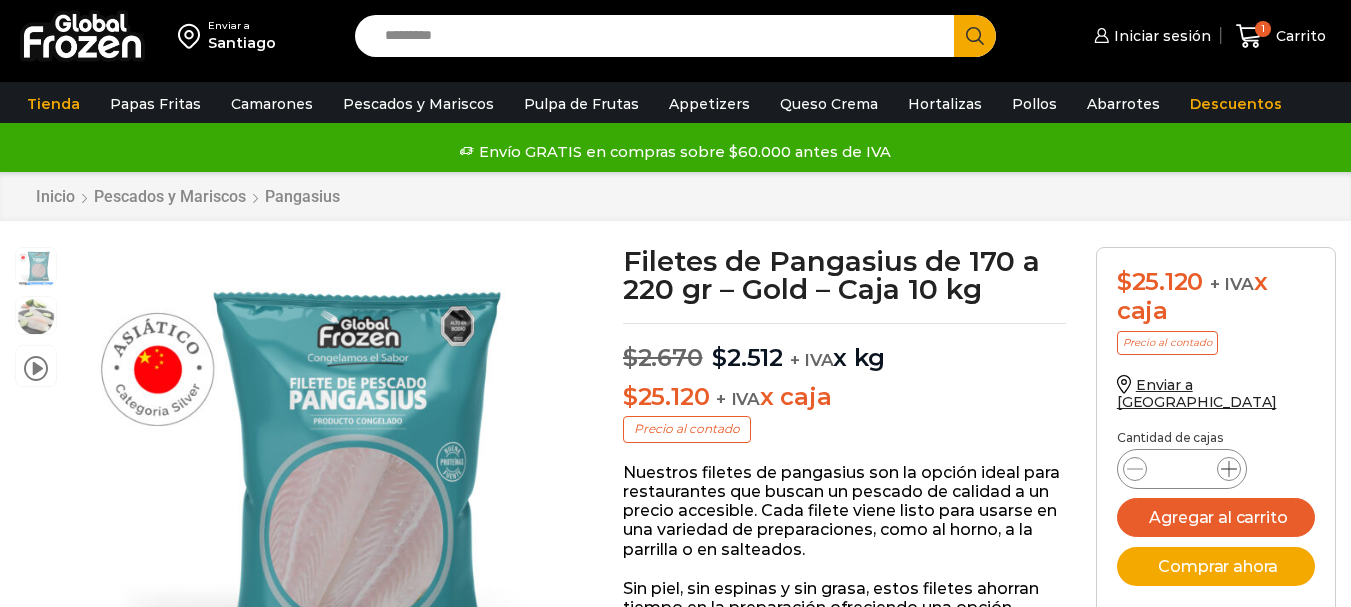 click 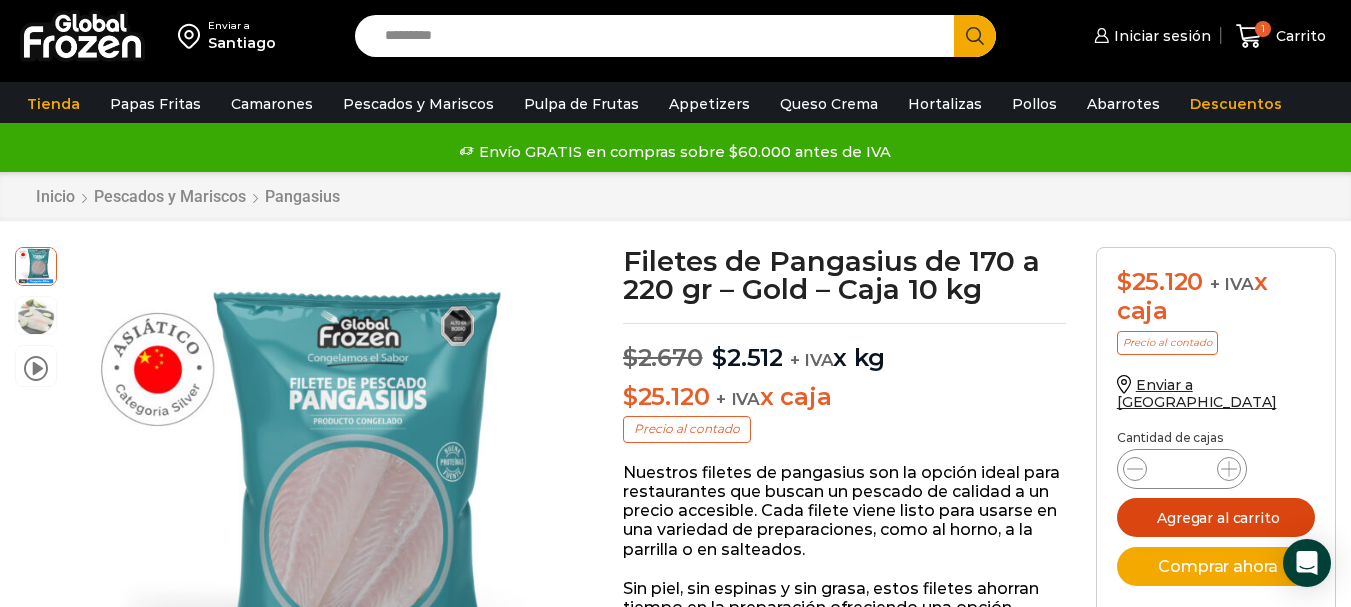 click on "Agregar al carrito" at bounding box center [1216, 517] 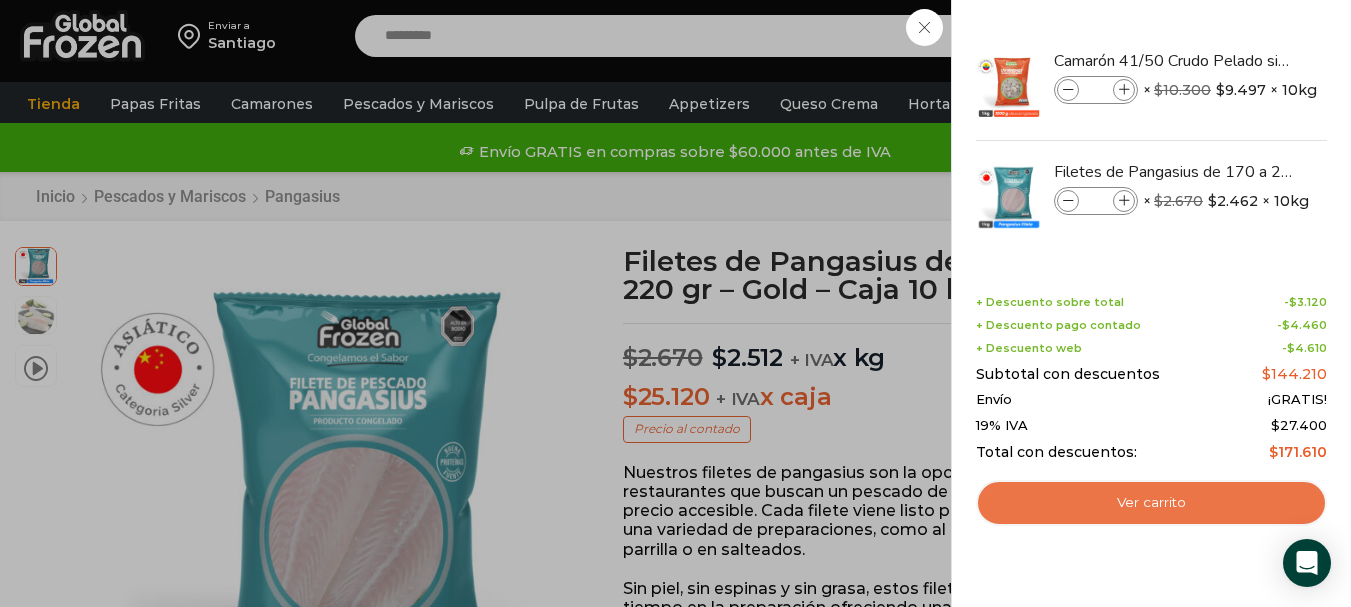 click on "Ver carrito" at bounding box center [1151, 503] 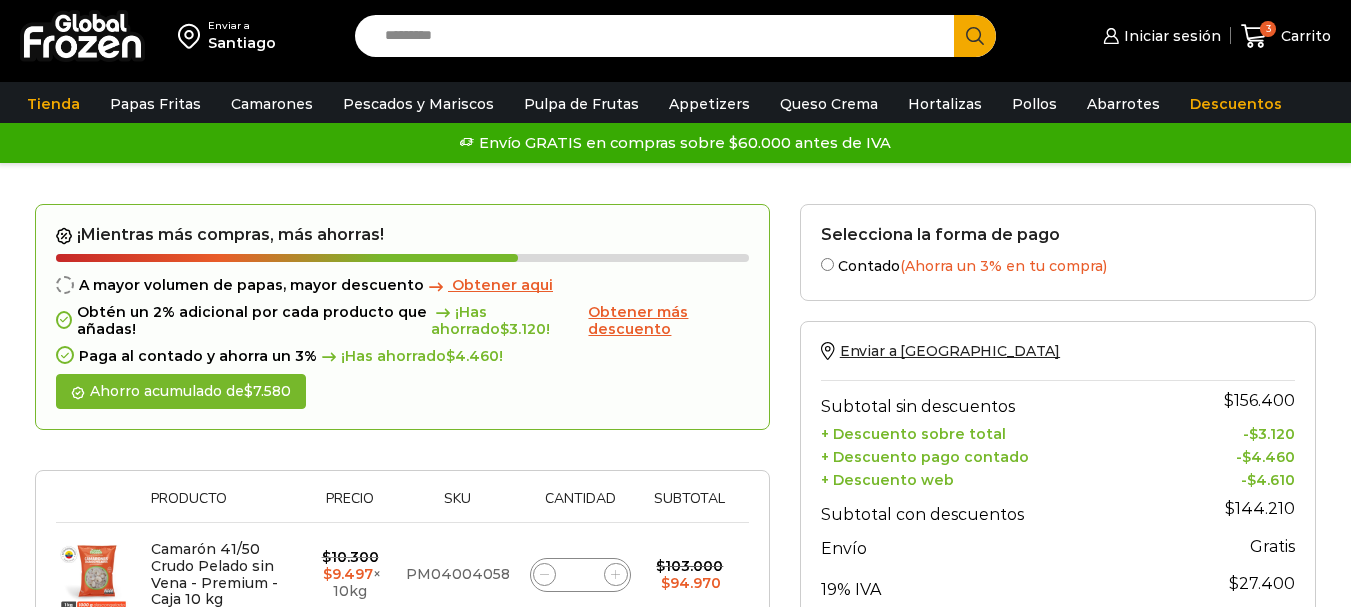 scroll, scrollTop: 0, scrollLeft: 0, axis: both 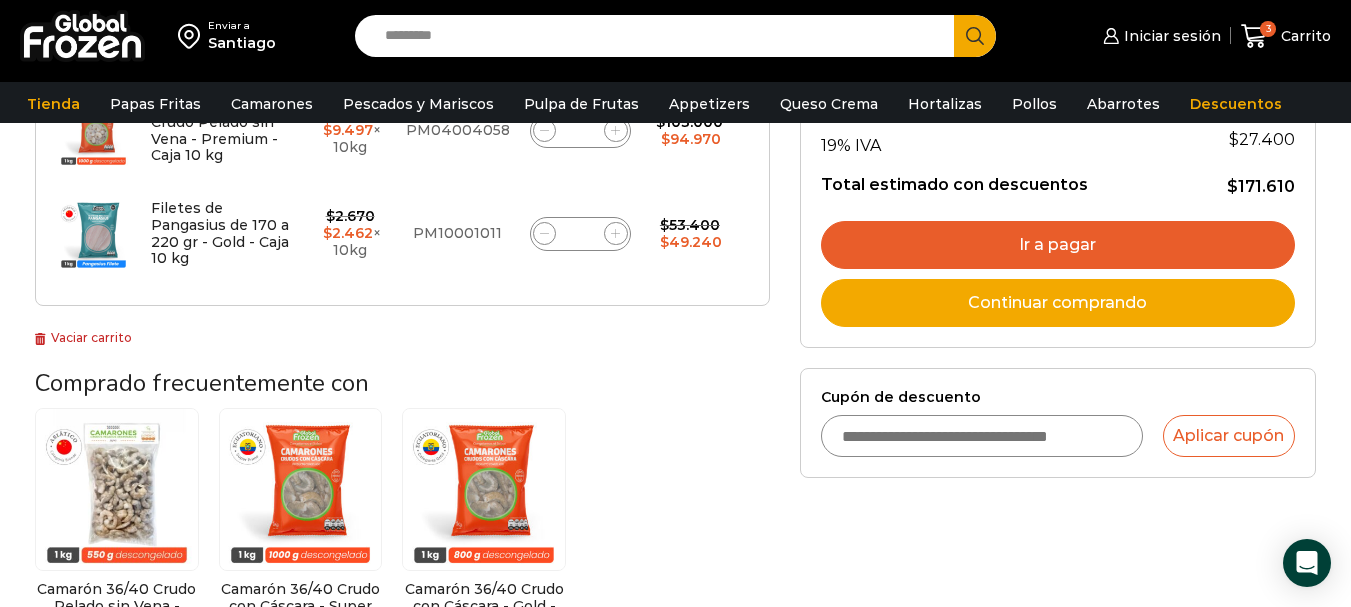 click on "Cupón de descuento" at bounding box center (982, 436) 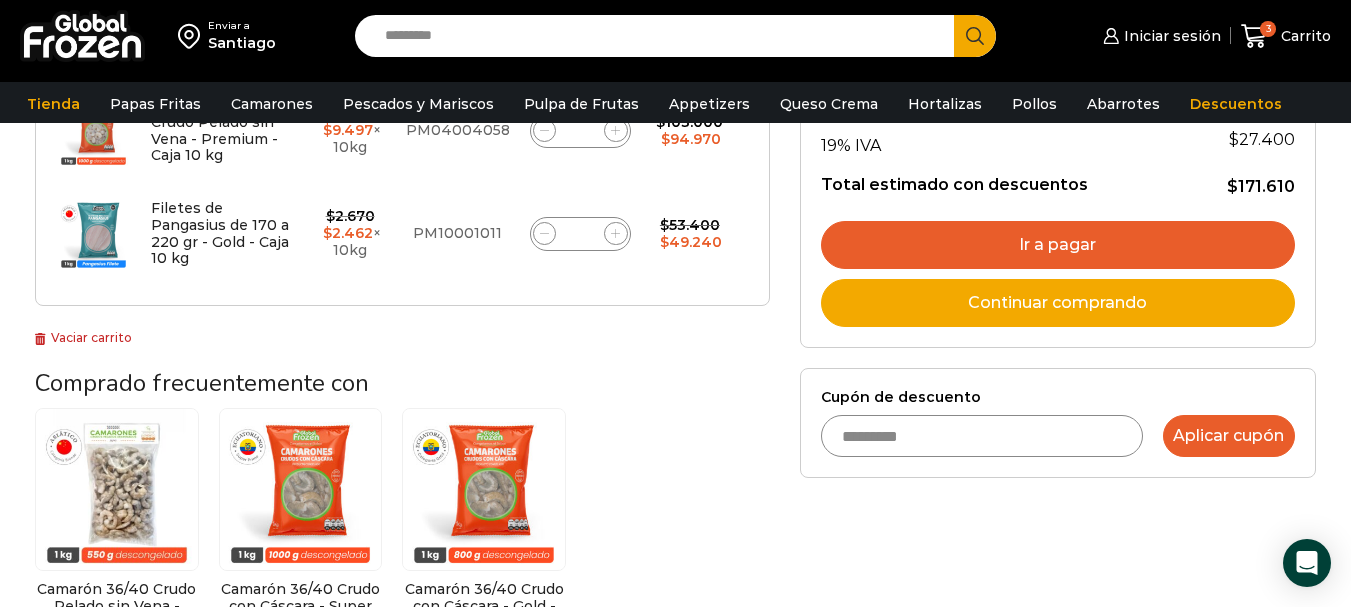 type on "*********" 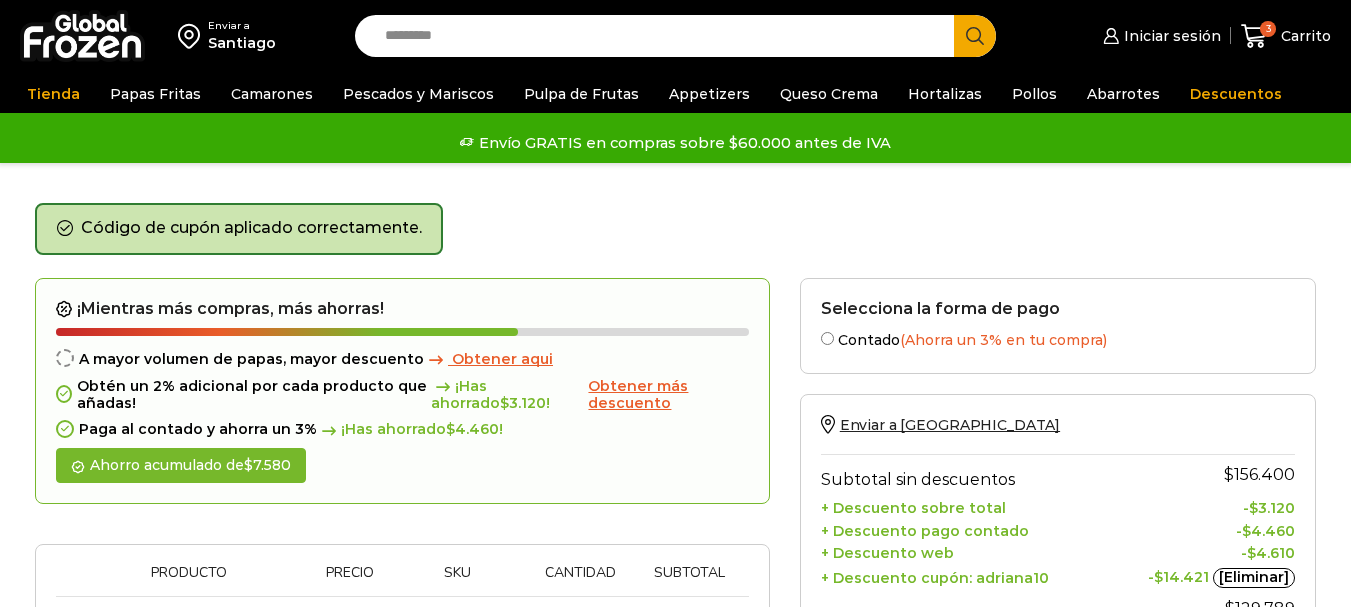 scroll, scrollTop: 0, scrollLeft: 0, axis: both 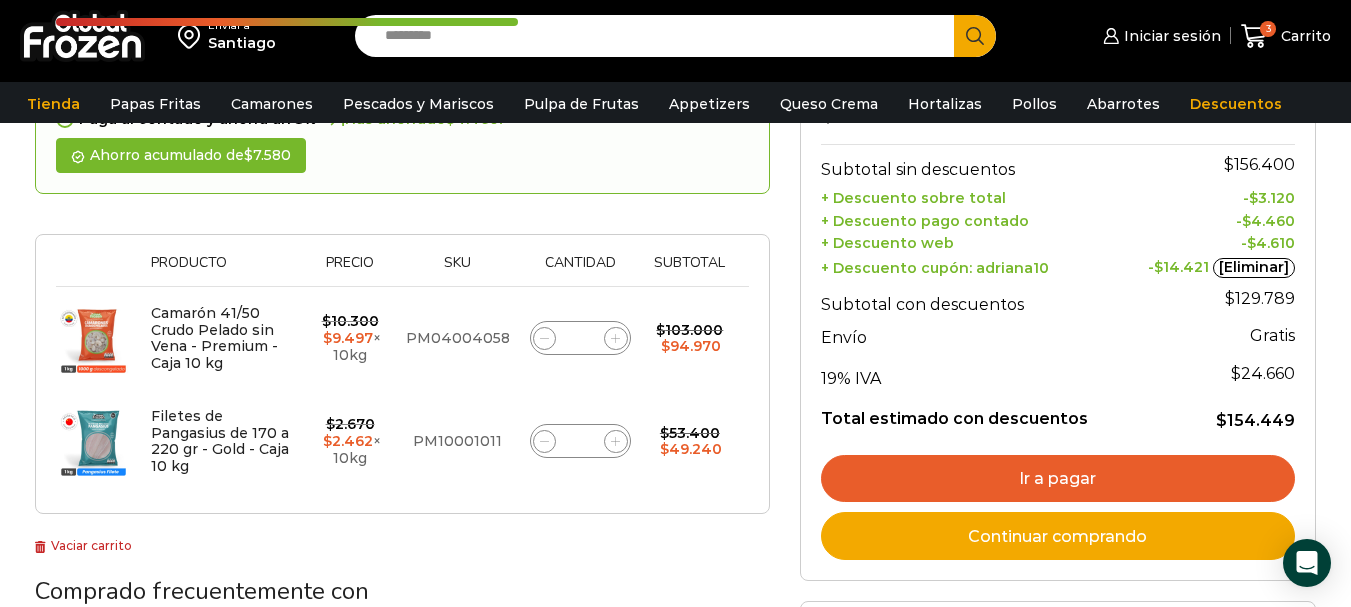 click on "Ir a pagar" at bounding box center [1058, 479] 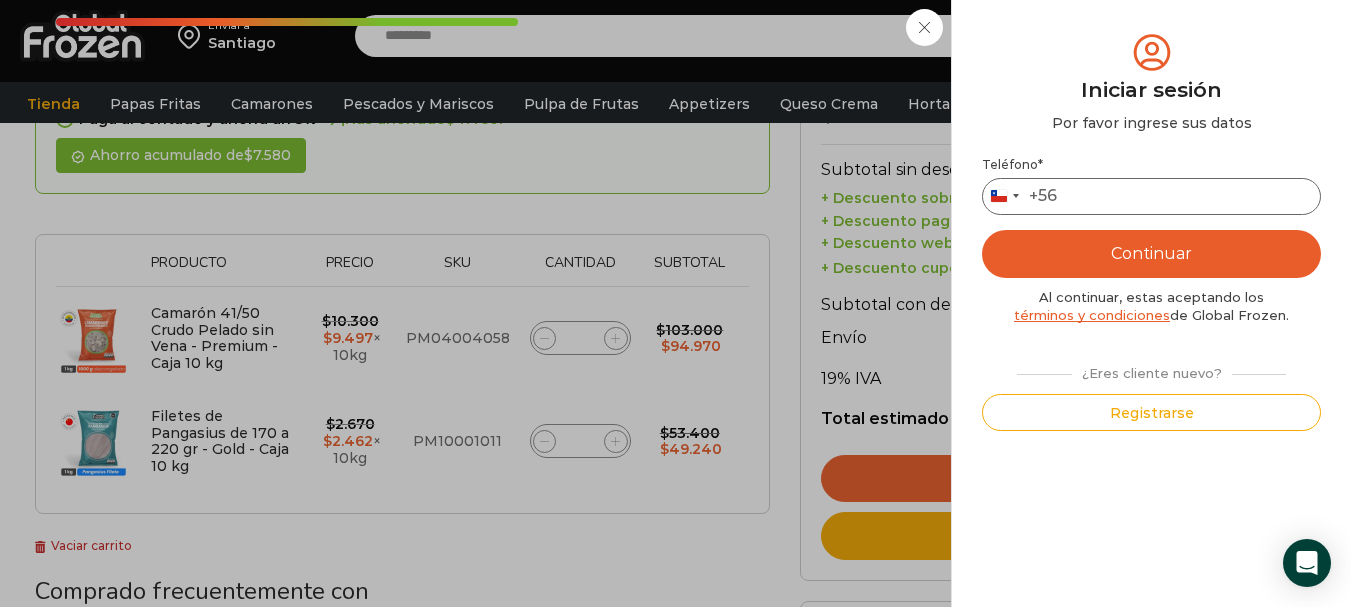 click on "Teléfono
*" at bounding box center (1151, 196) 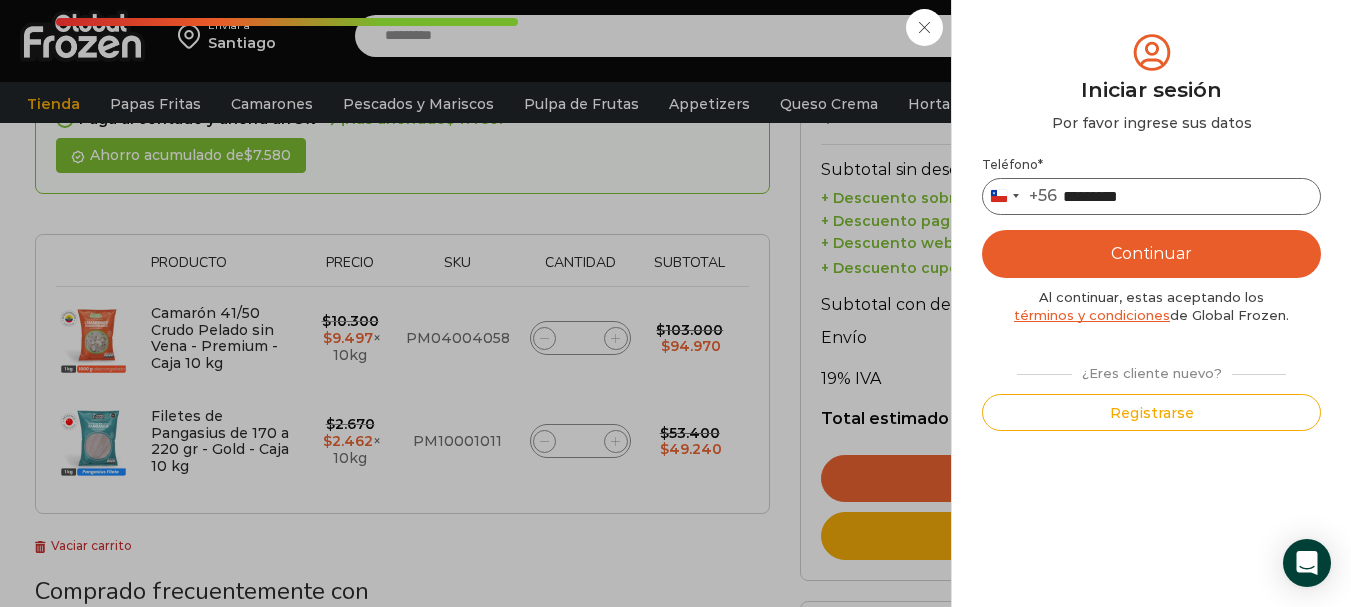 type on "*********" 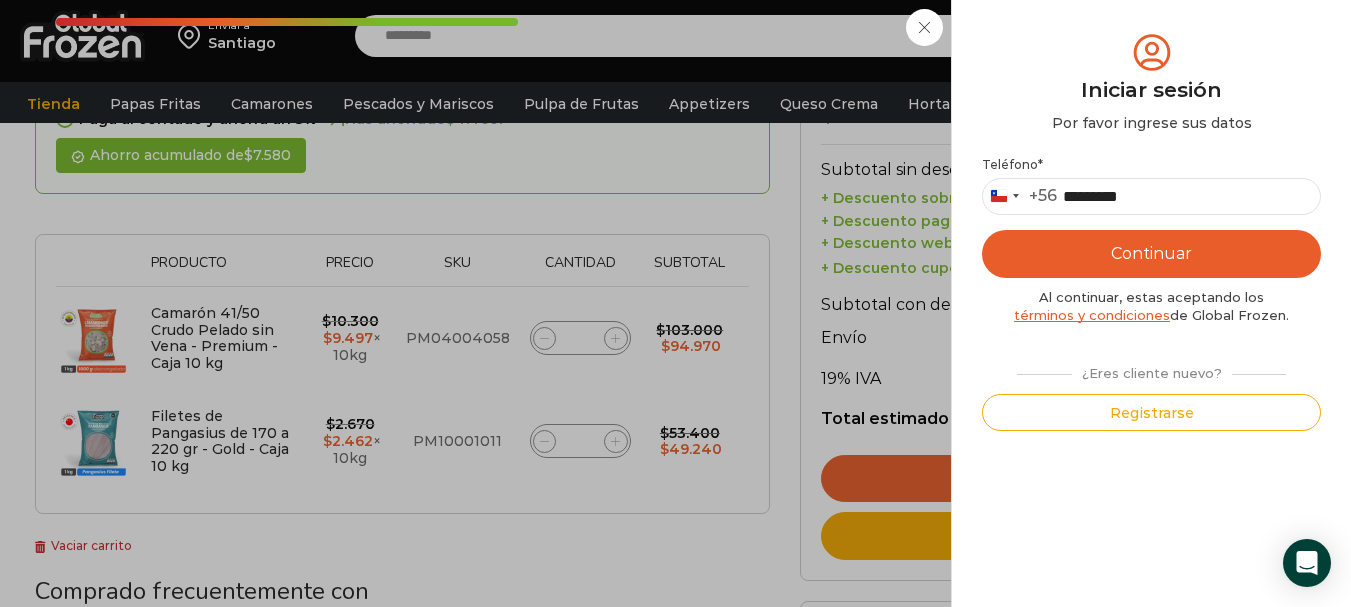 click on "Continuar" at bounding box center (1151, 254) 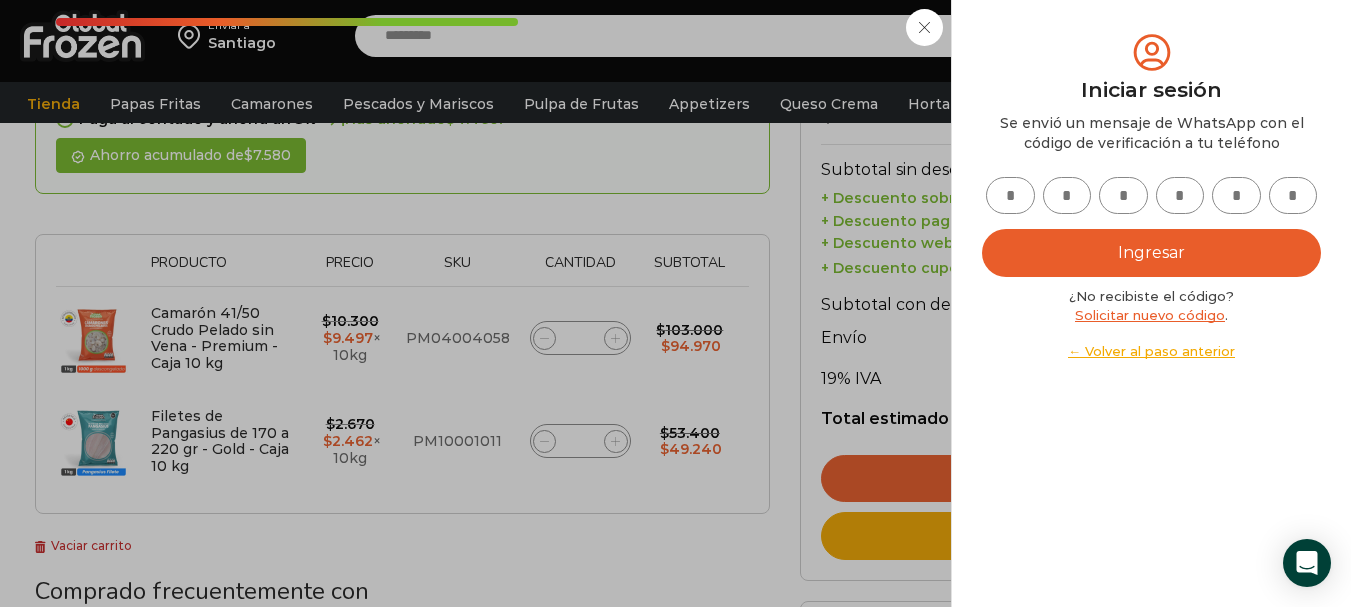click at bounding box center [1010, 195] 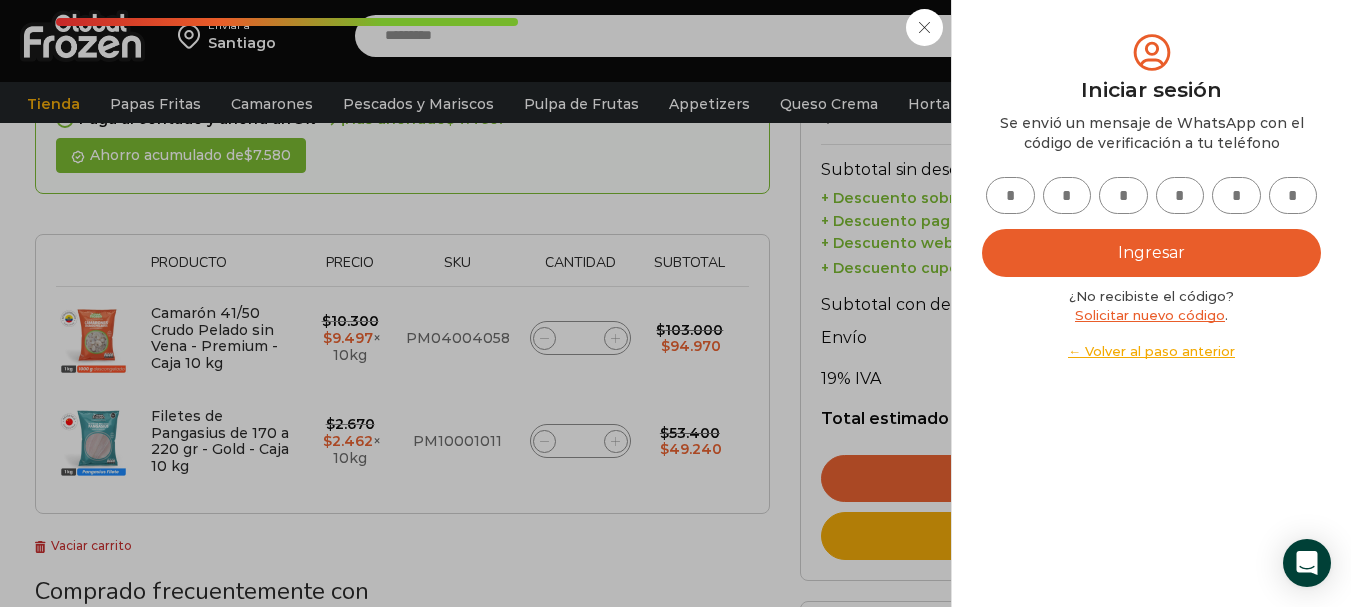 type on "*" 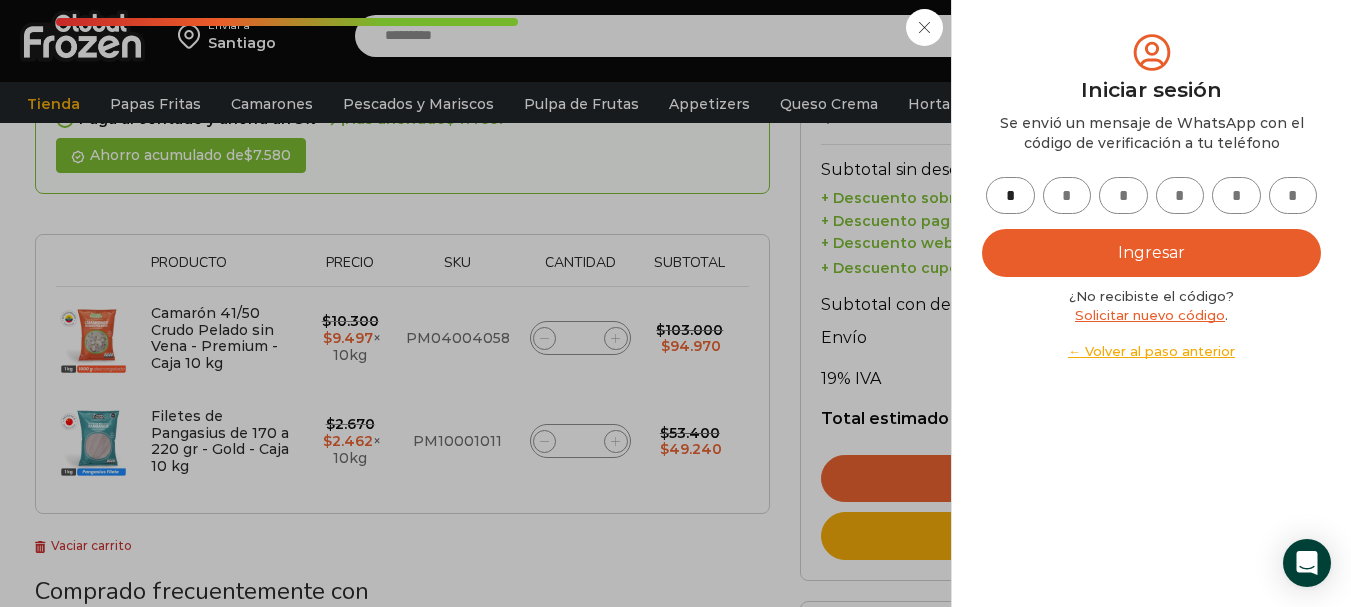 type on "*" 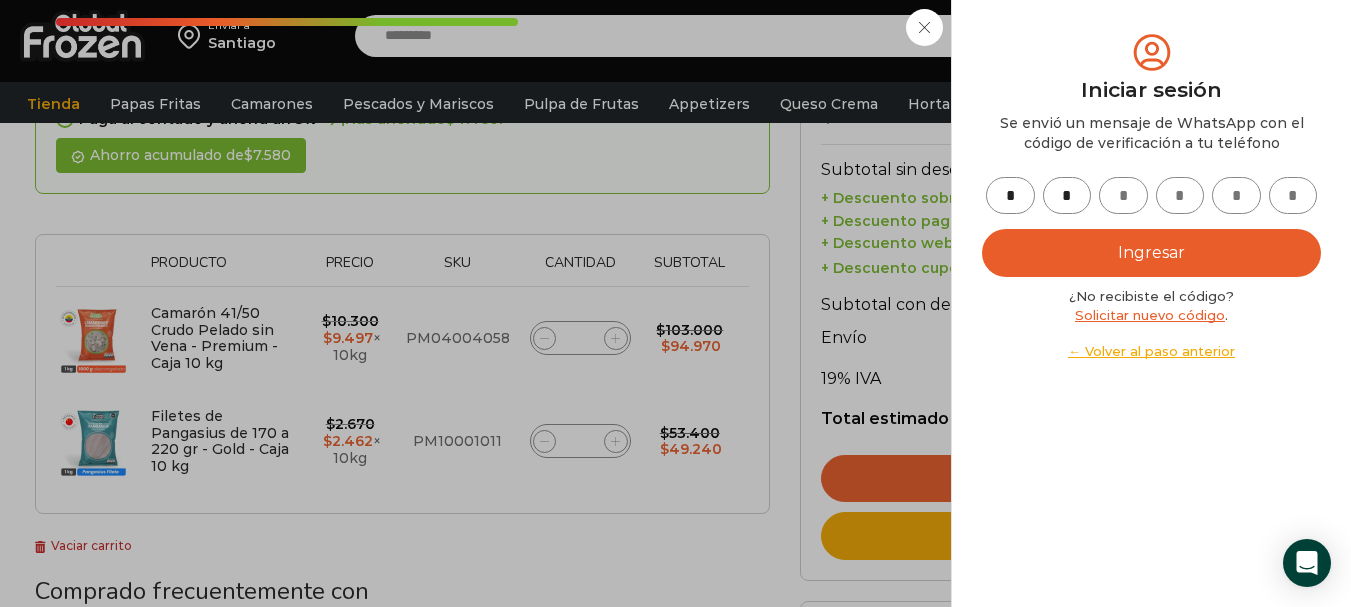 type on "*" 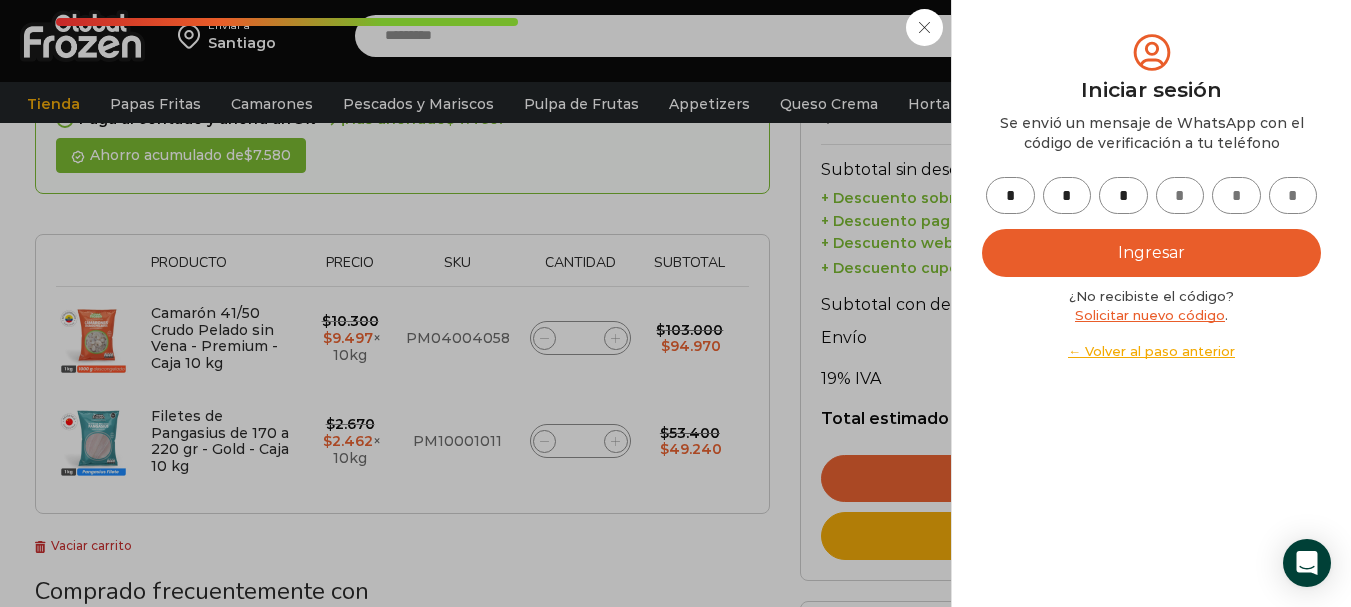 type on "*" 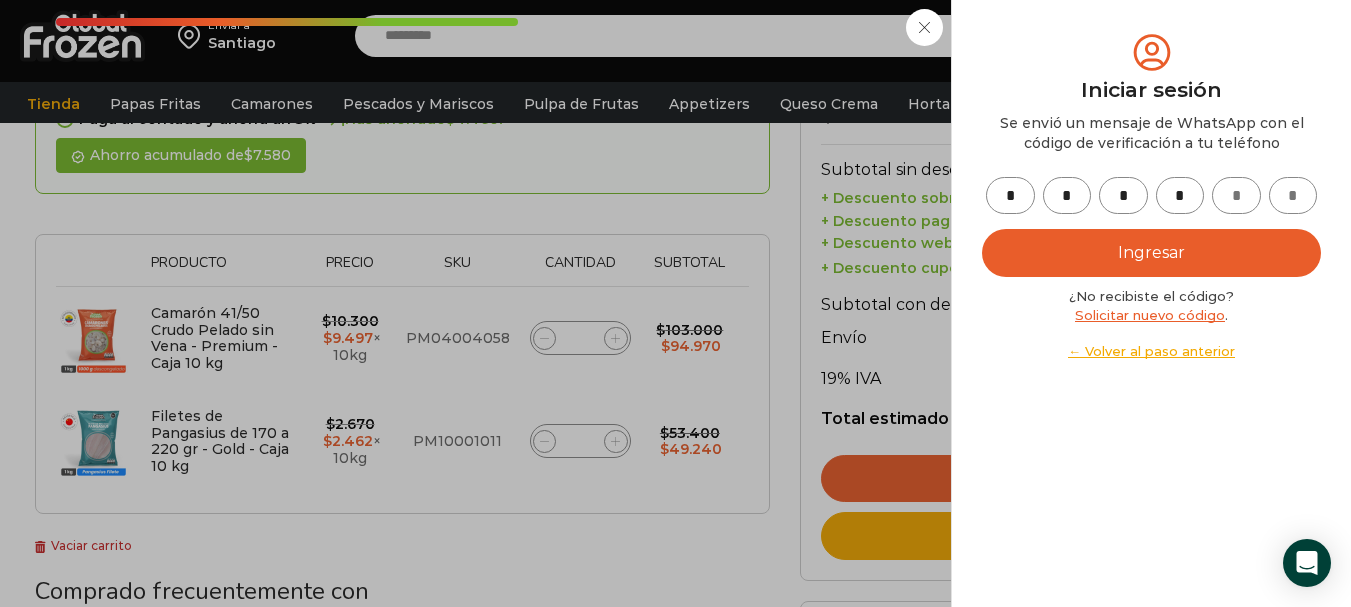 type on "*" 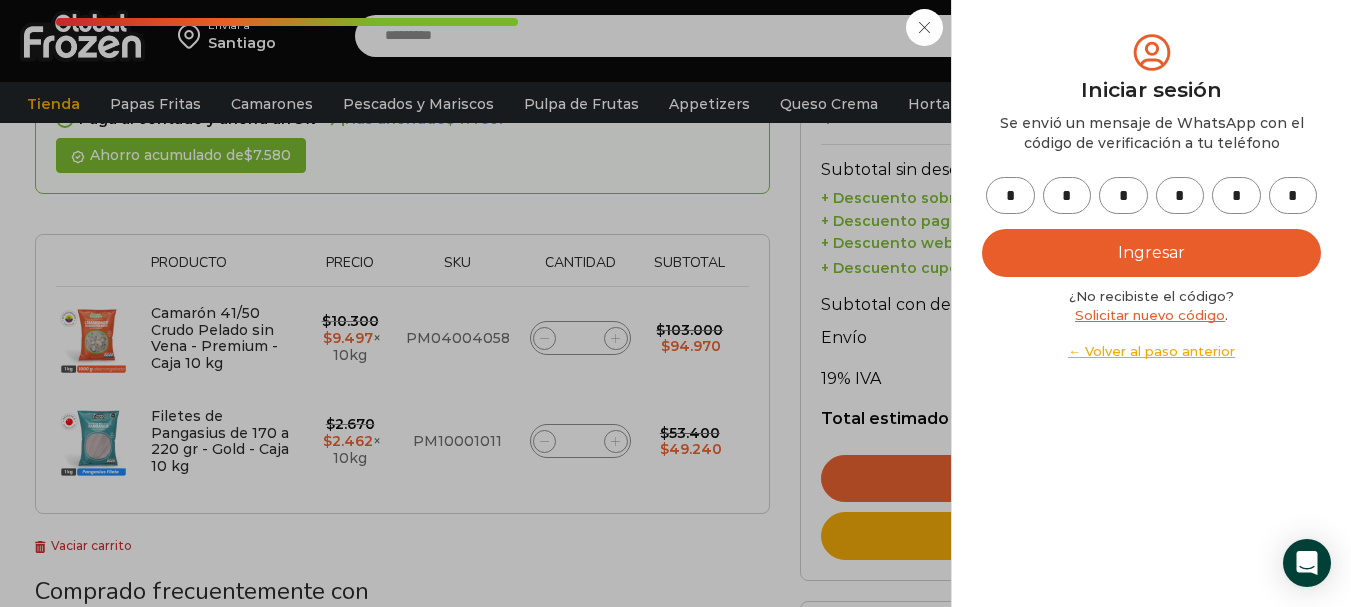 type on "*" 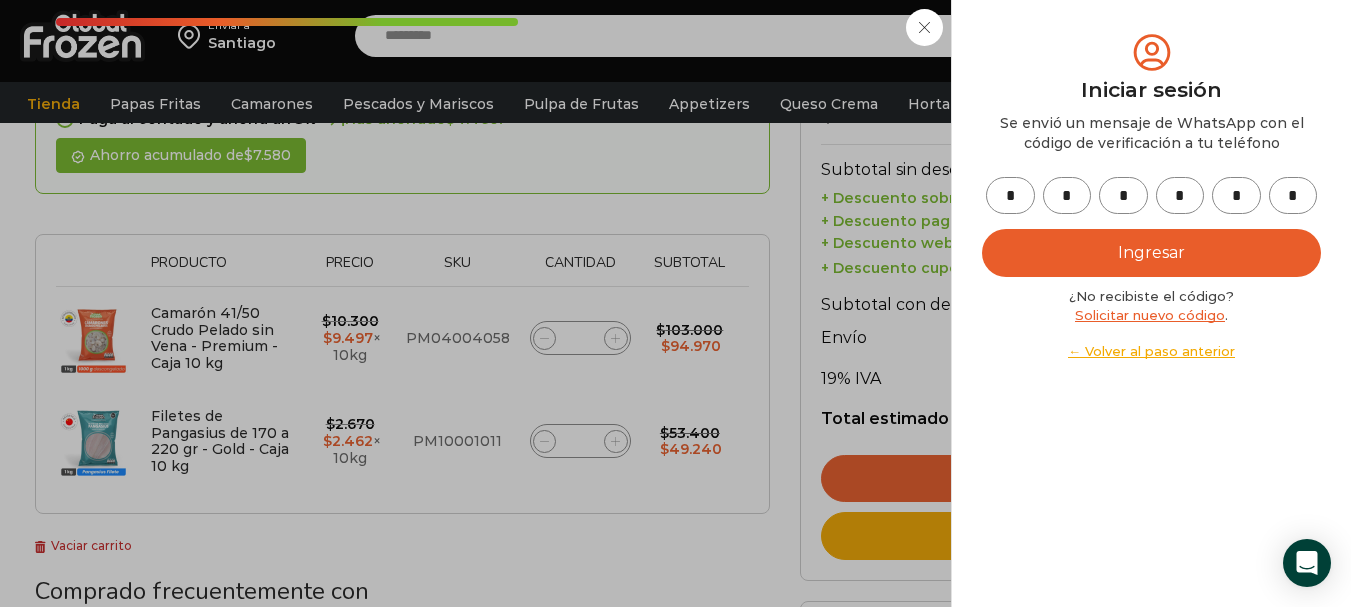 click on "Ingresar" at bounding box center [1151, 253] 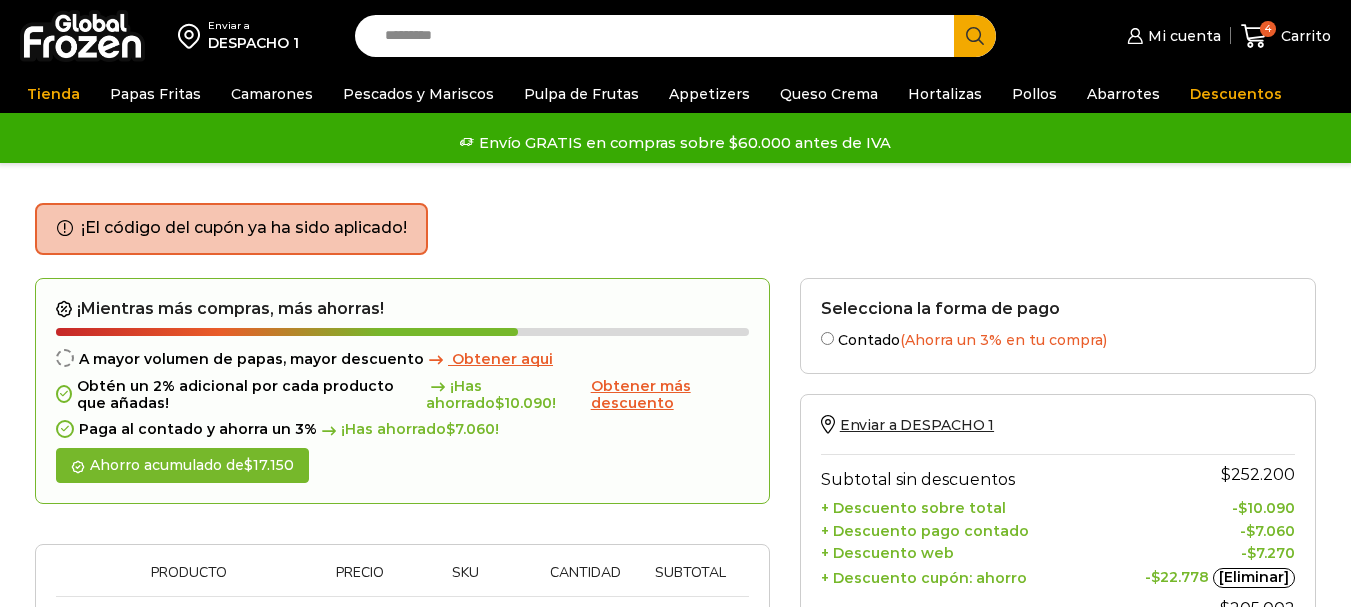 scroll, scrollTop: 0, scrollLeft: 0, axis: both 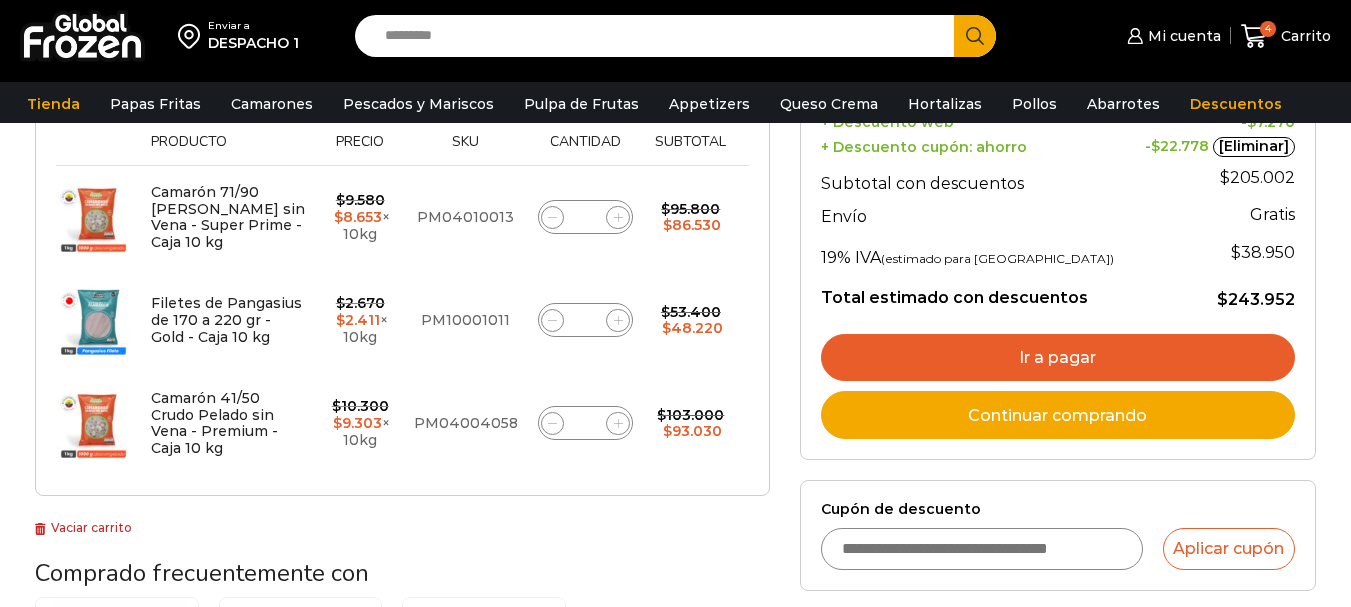 click on "Ir a pagar" at bounding box center [1058, 358] 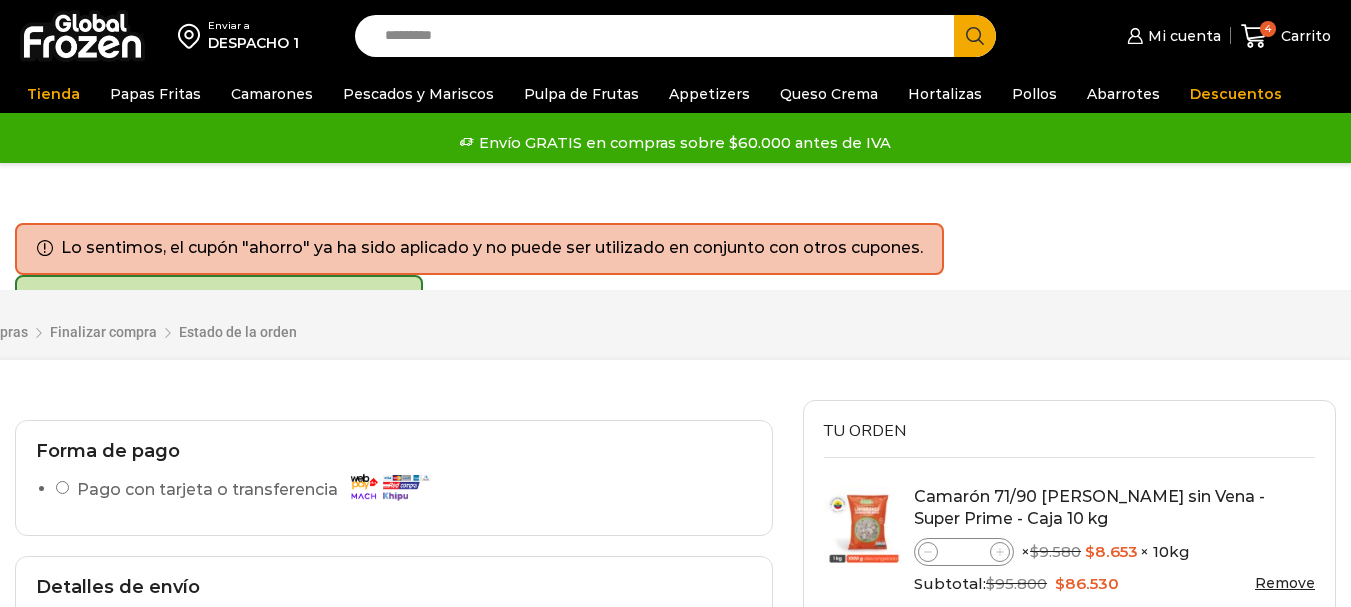 scroll, scrollTop: 0, scrollLeft: 0, axis: both 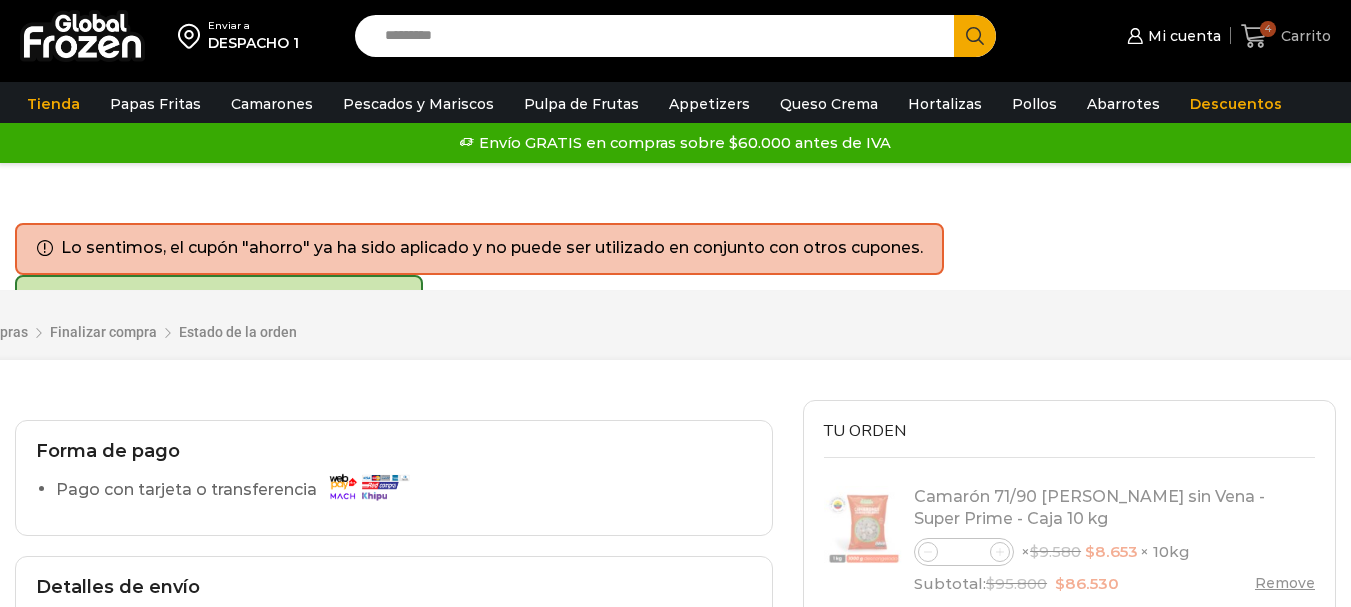 click 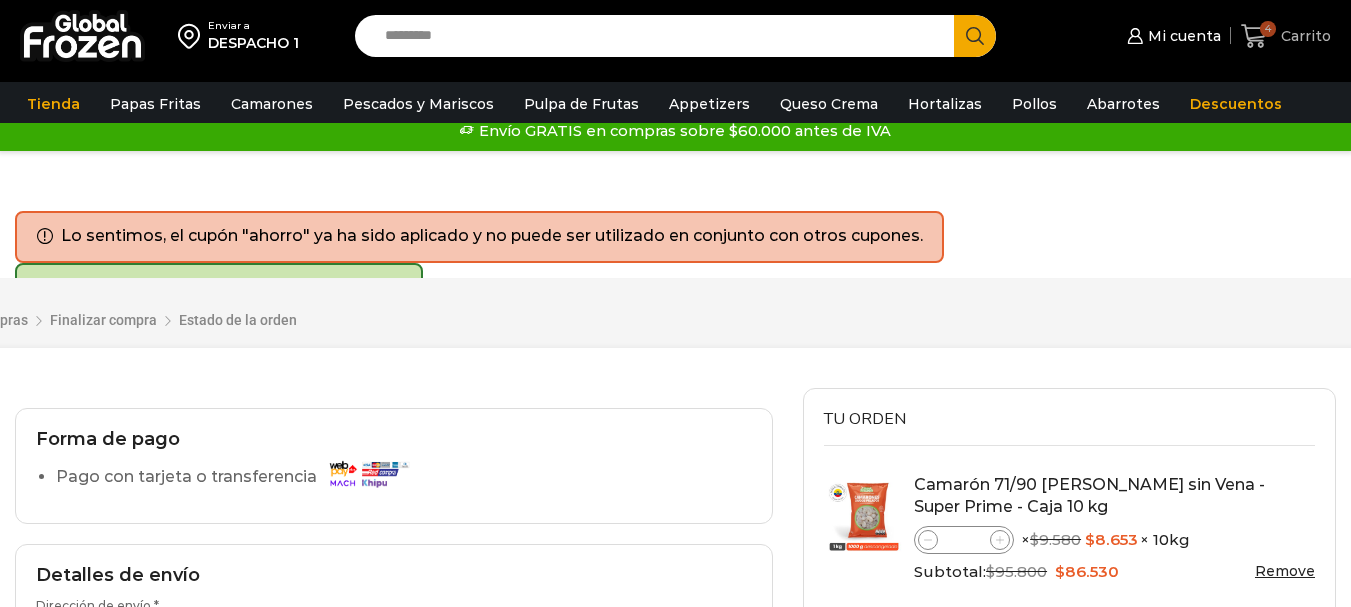 scroll, scrollTop: 40, scrollLeft: 0, axis: vertical 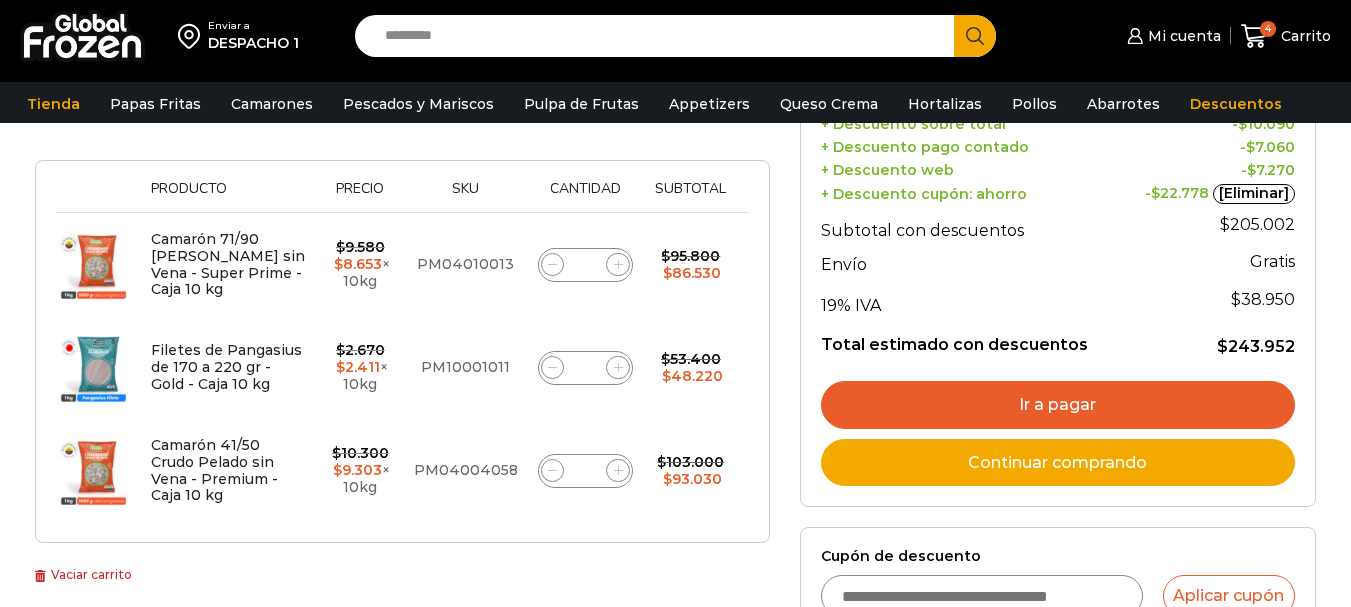 click 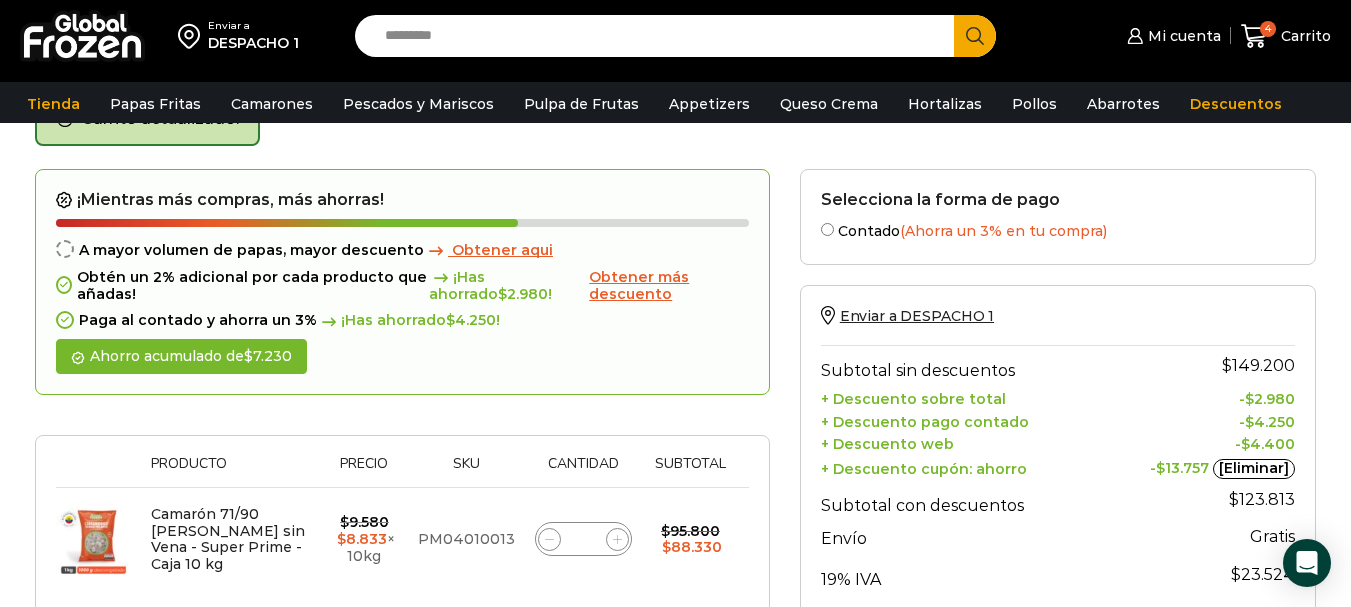 scroll, scrollTop: 113, scrollLeft: 0, axis: vertical 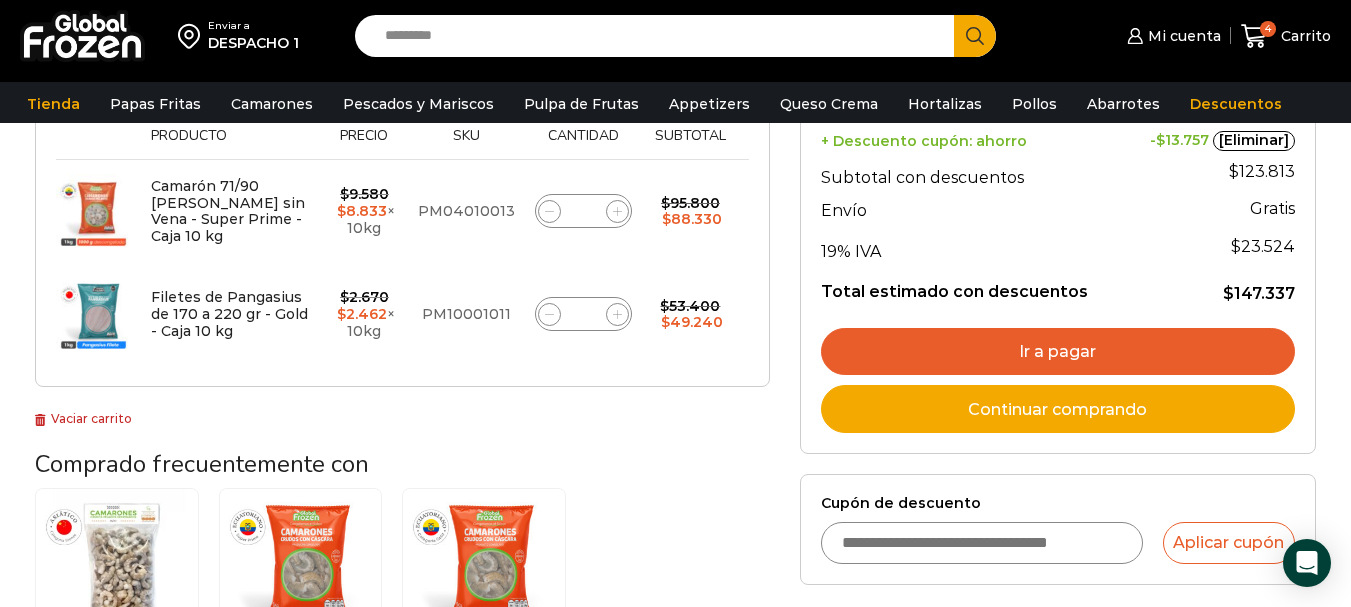 click on "Cupón de descuento" at bounding box center [982, 543] 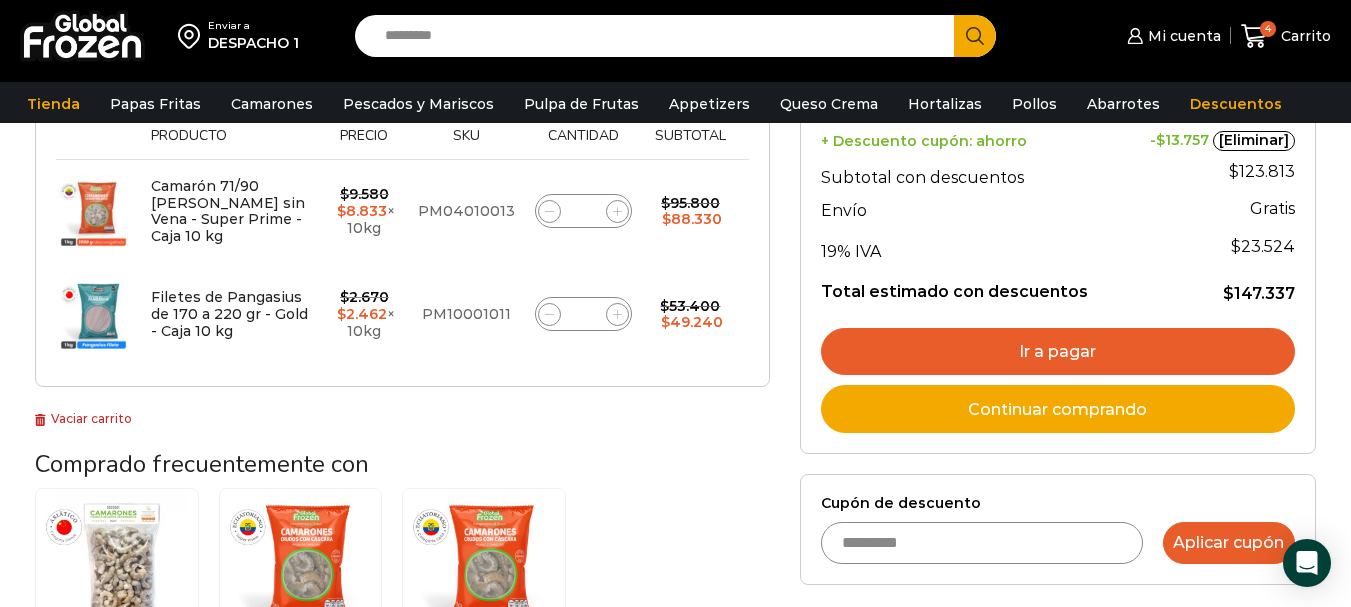 type on "*********" 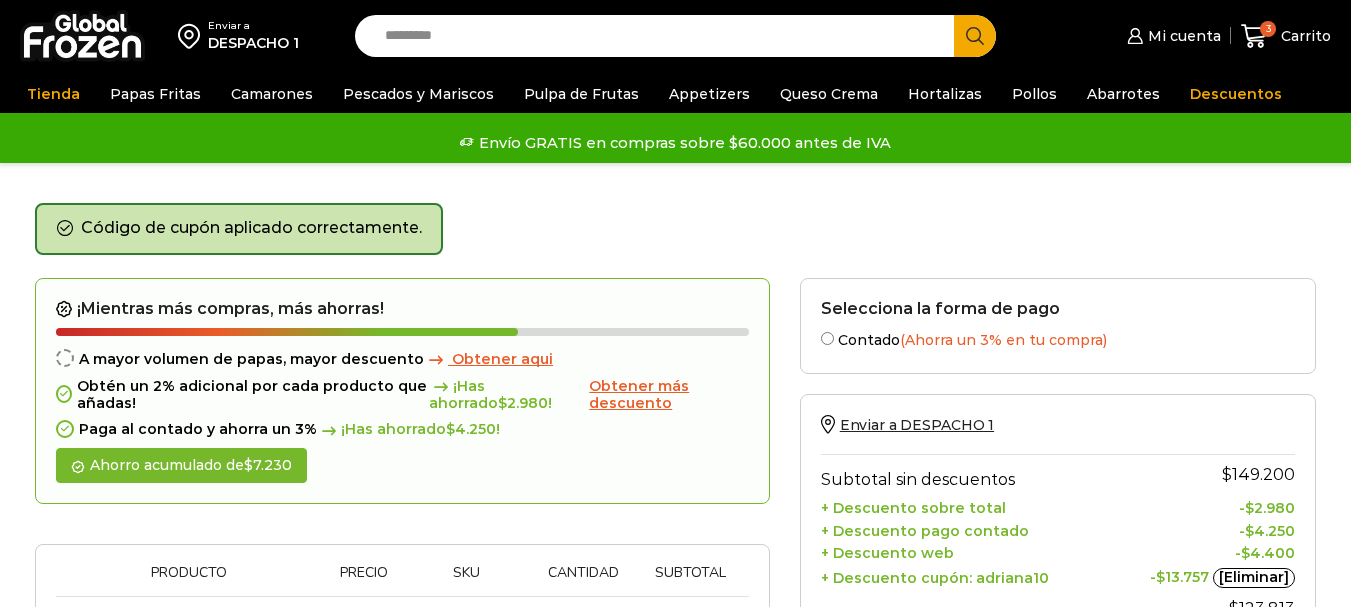 scroll, scrollTop: 0, scrollLeft: 0, axis: both 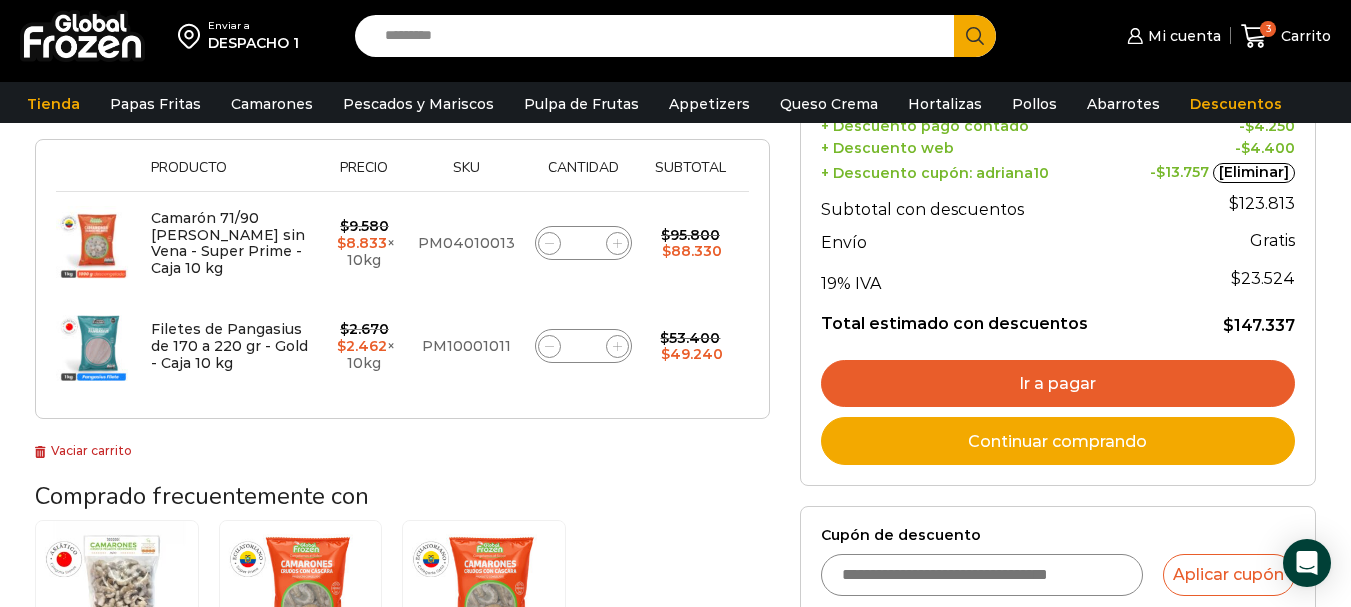 click on "Ir a pagar" at bounding box center (1058, 384) 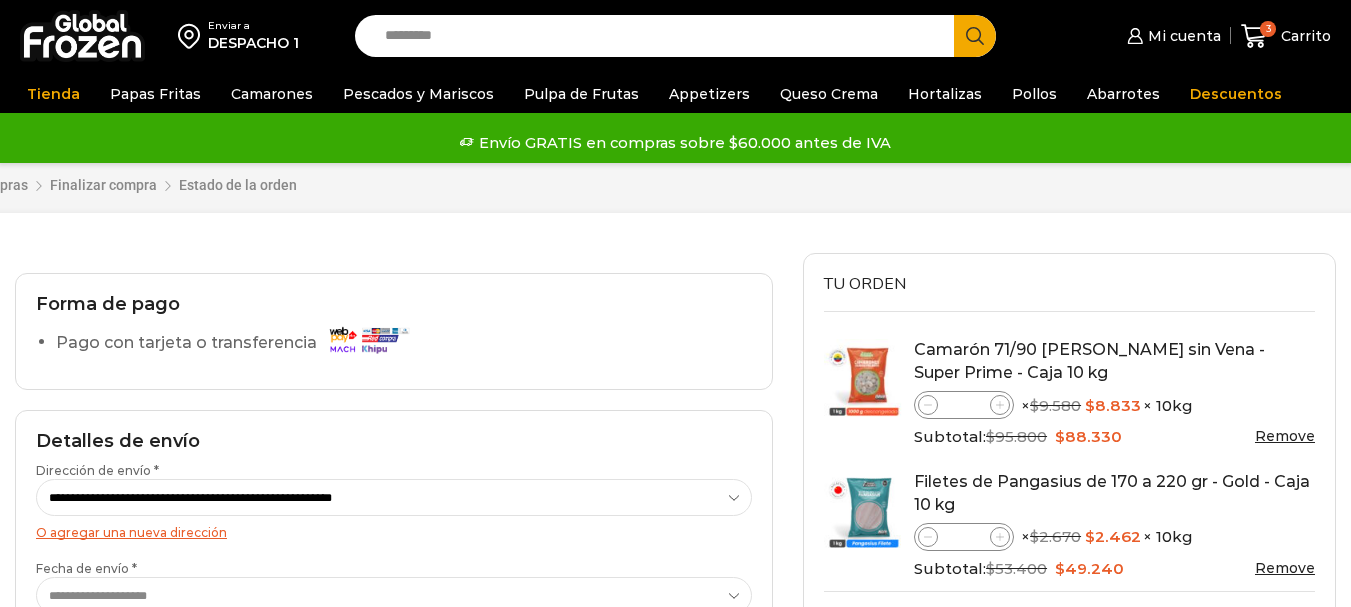 scroll, scrollTop: 0, scrollLeft: 0, axis: both 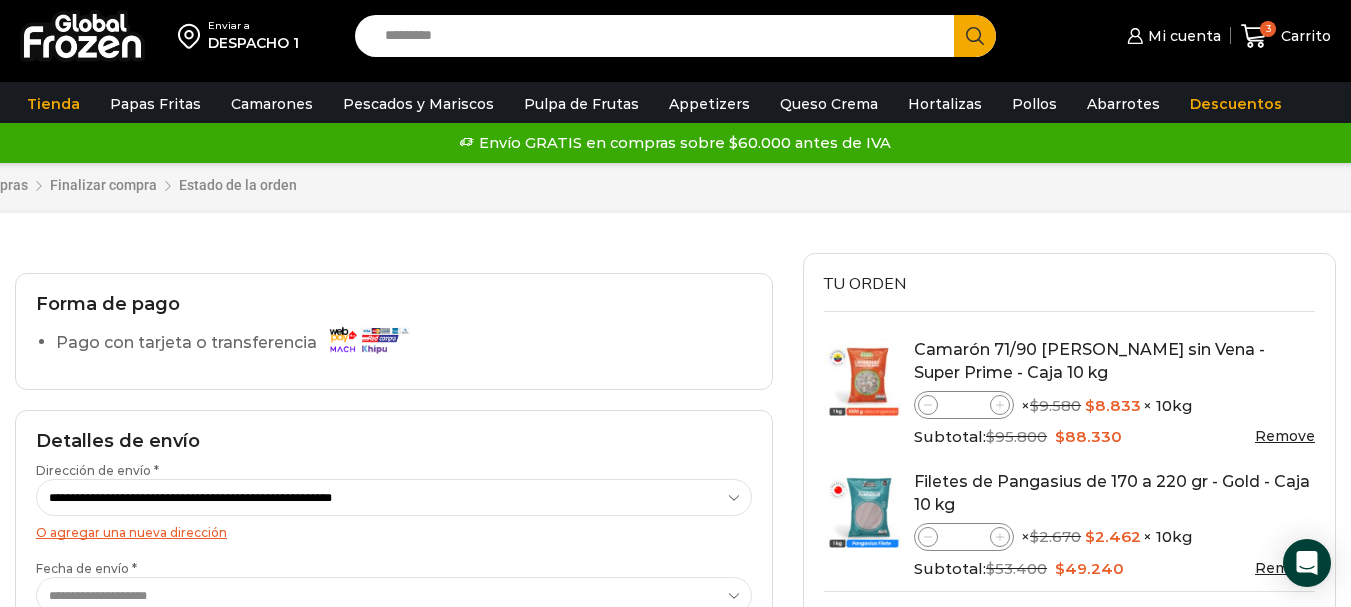 click on "Pago con tarjeta o transferencia" at bounding box center (237, 343) 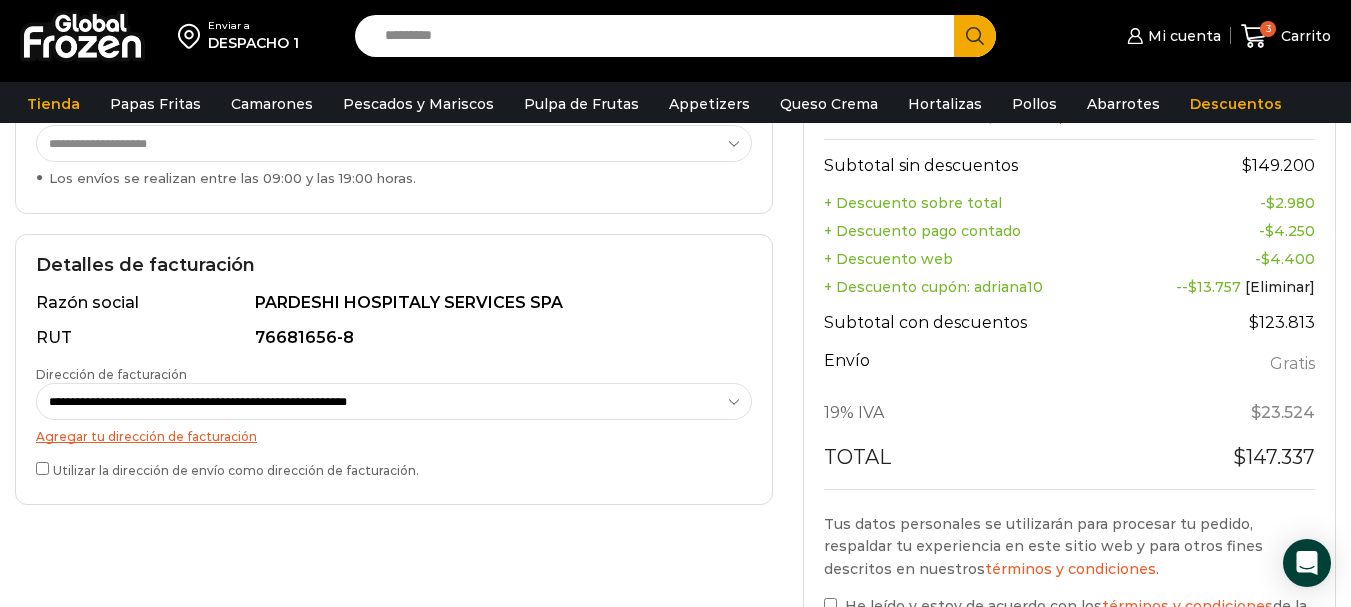 scroll, scrollTop: 480, scrollLeft: 0, axis: vertical 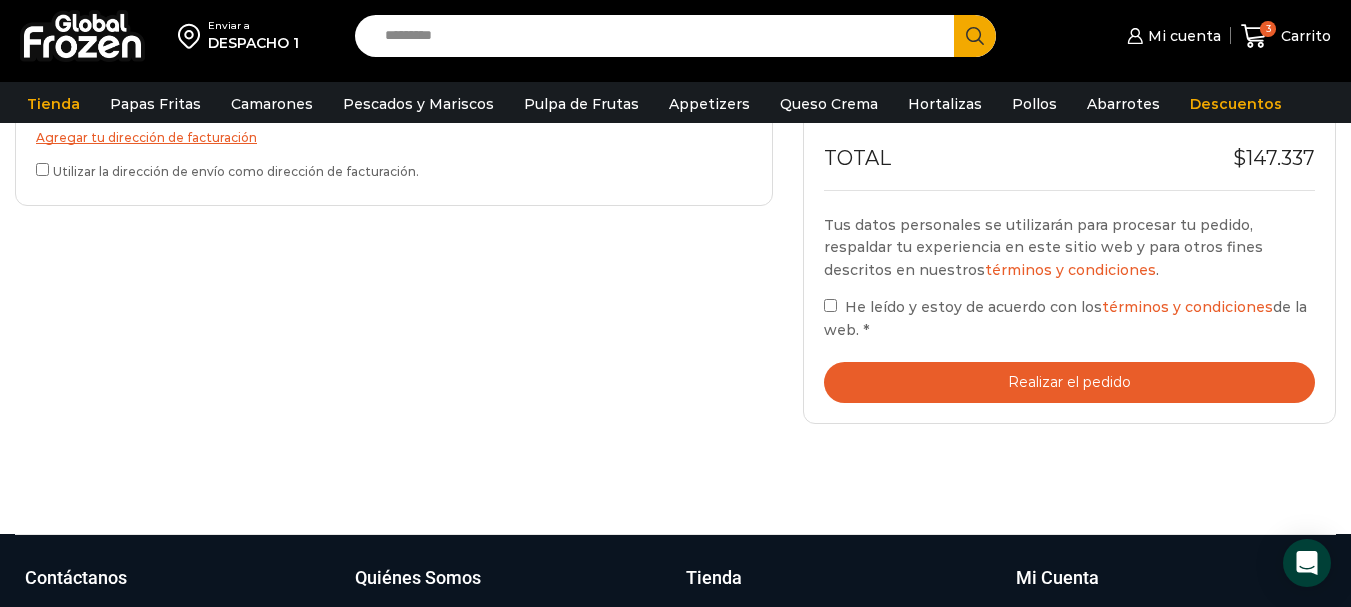 click on "Realizar el pedido" at bounding box center (1069, 382) 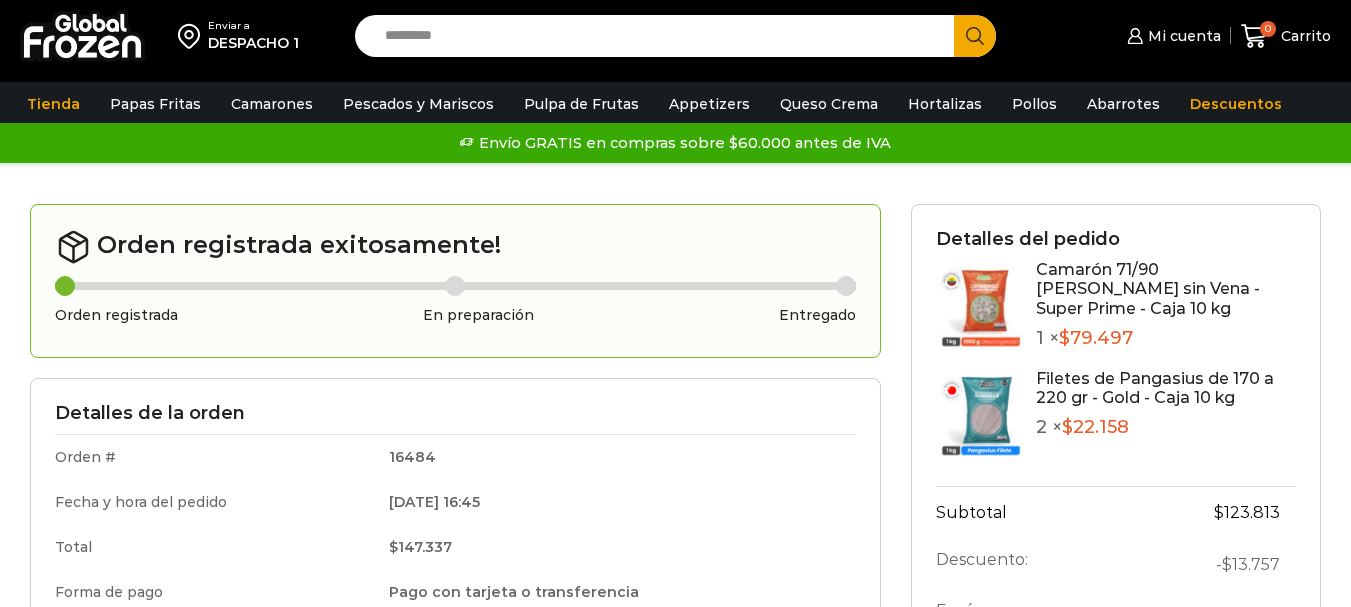 scroll, scrollTop: 0, scrollLeft: 0, axis: both 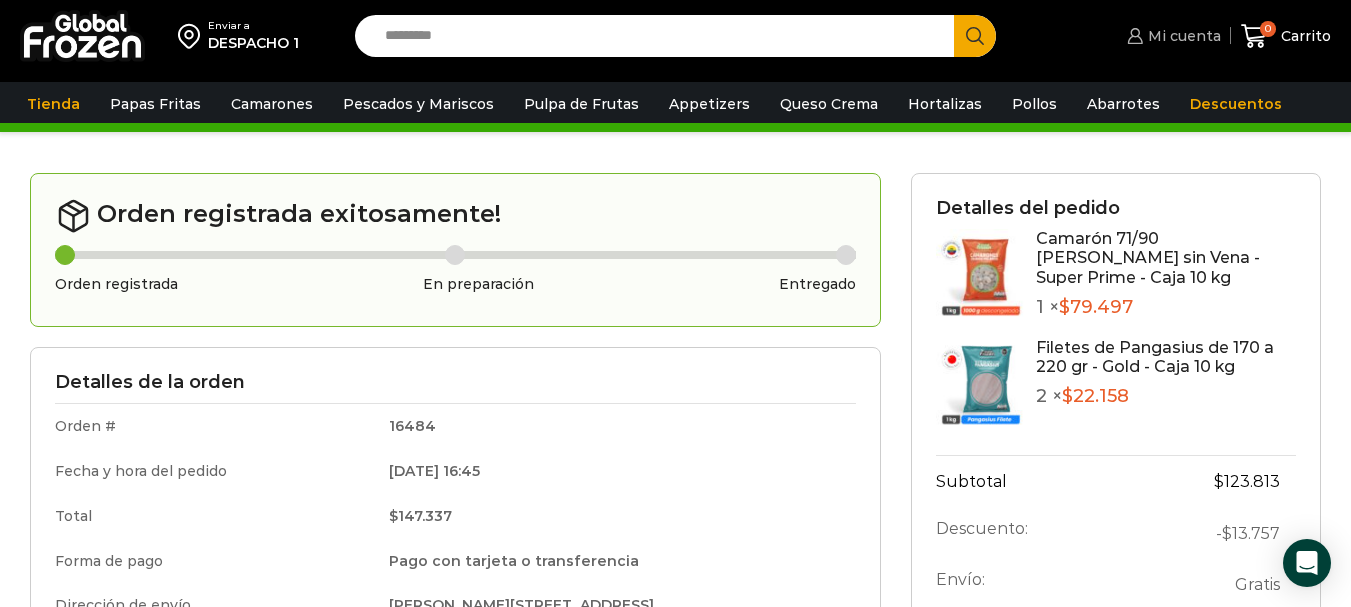 click on "Mi cuenta" at bounding box center [1182, 36] 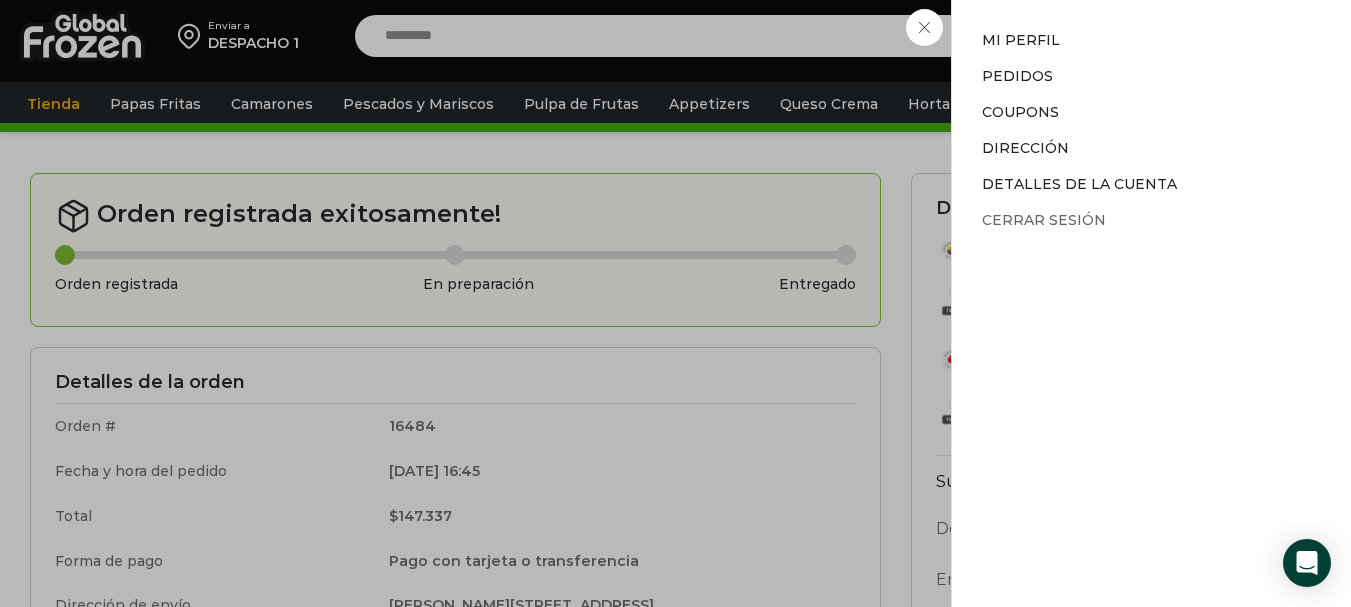 click on "Cerrar sesión" at bounding box center (1044, 220) 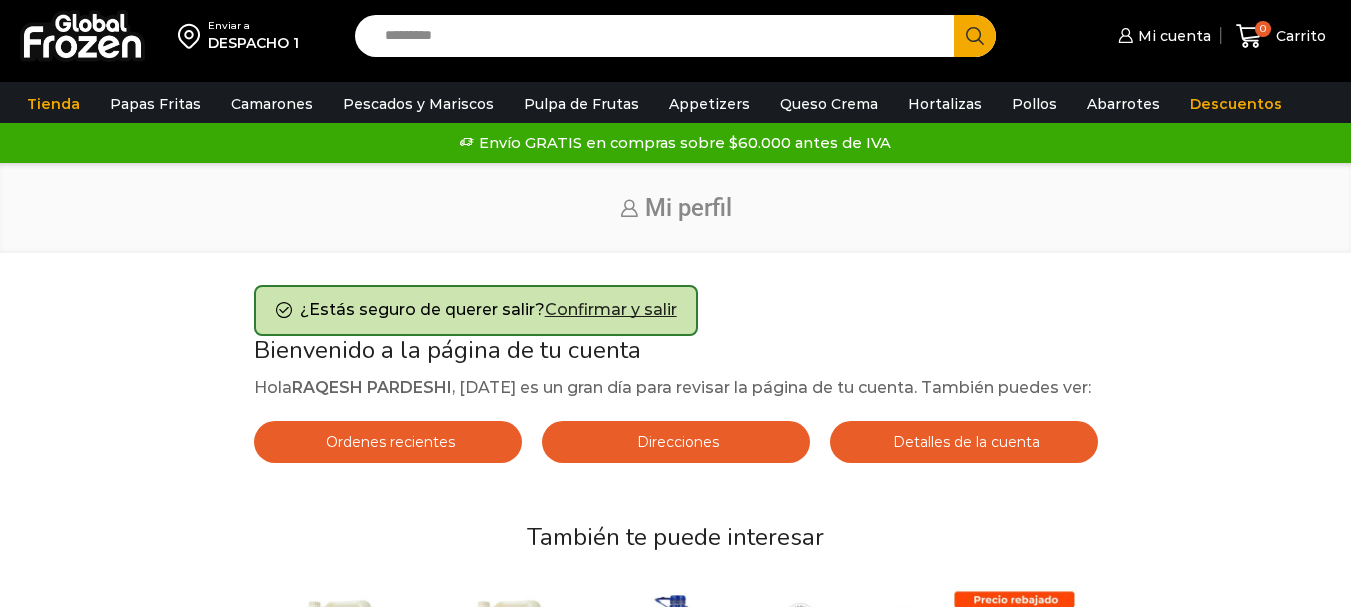 scroll, scrollTop: 0, scrollLeft: 0, axis: both 